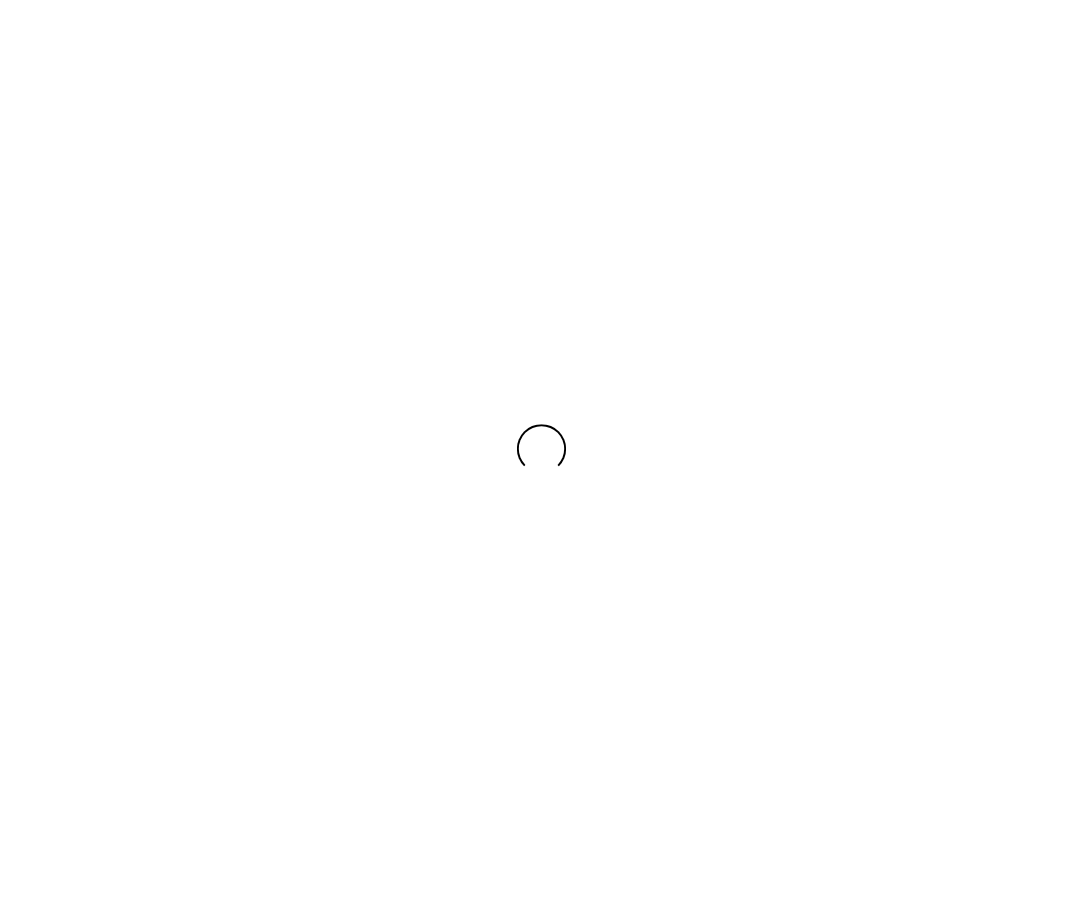 scroll, scrollTop: 0, scrollLeft: 0, axis: both 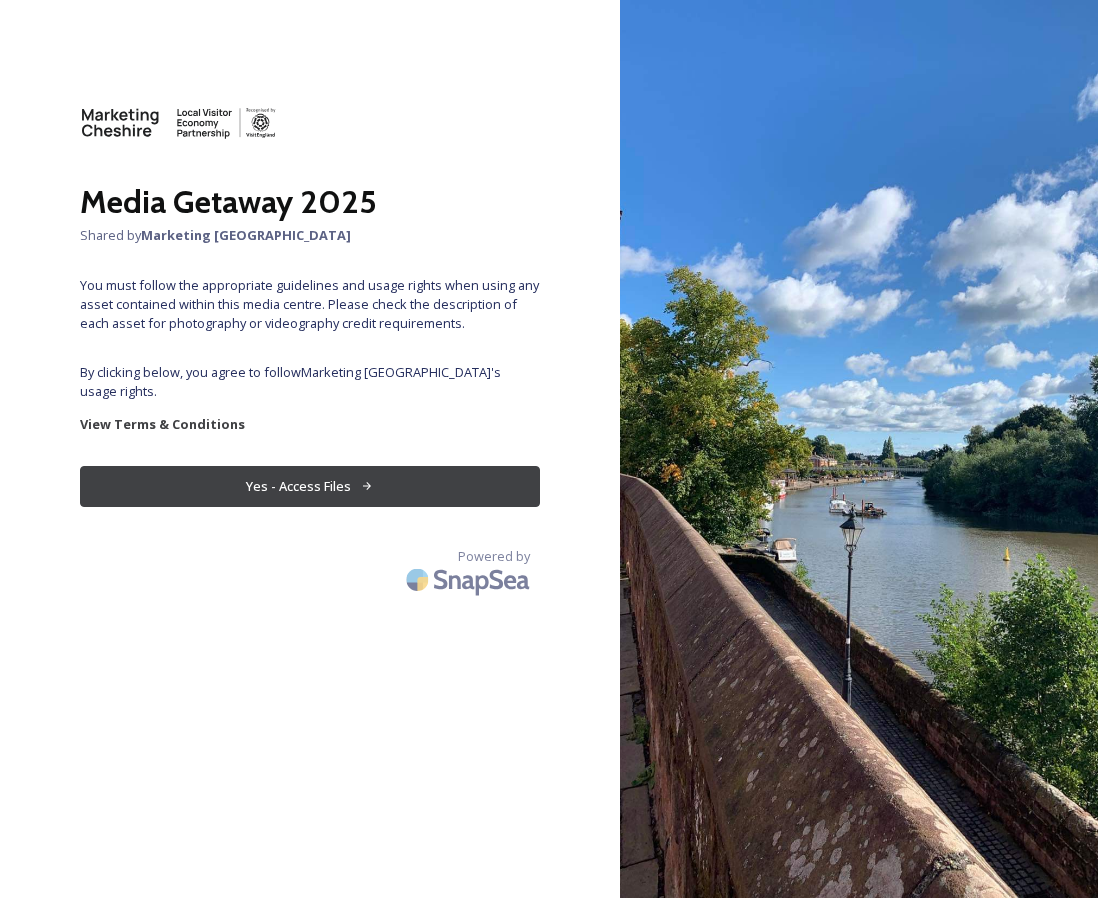 click on "Yes - Access Files" at bounding box center [310, 486] 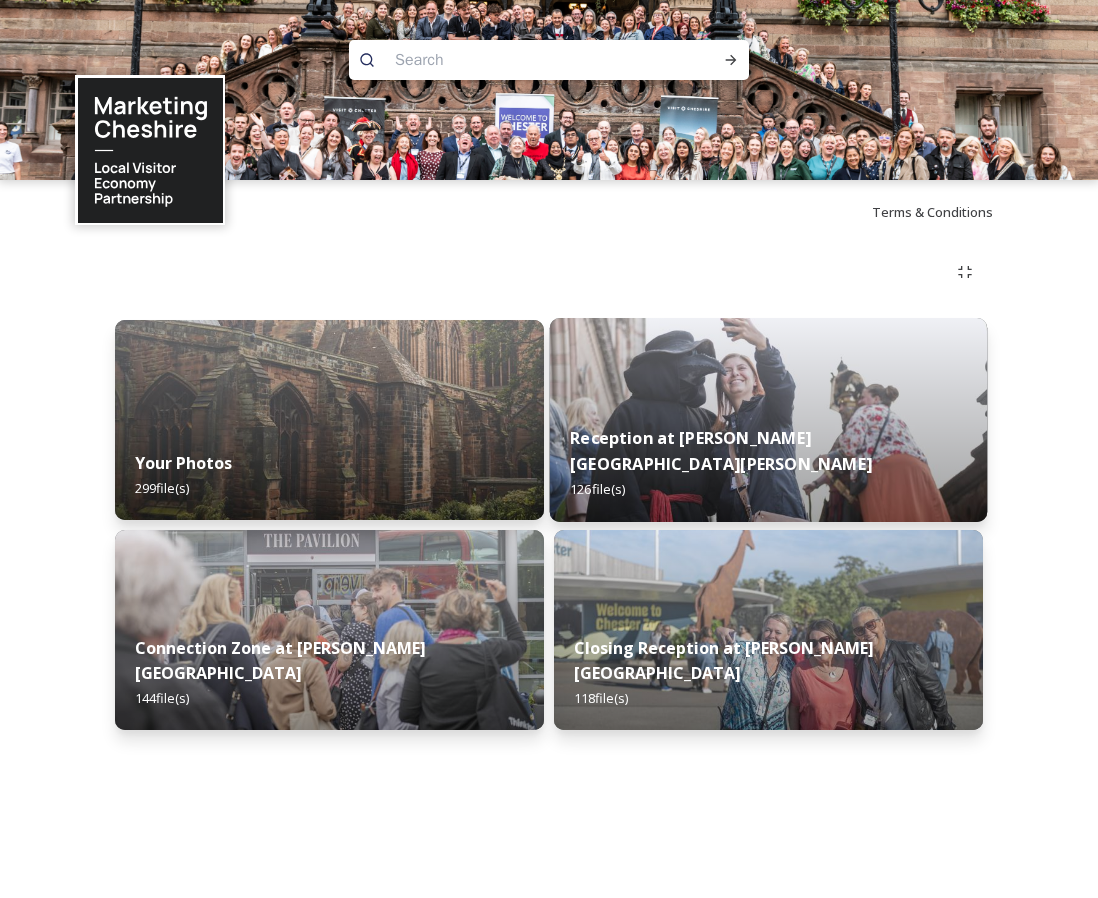 click at bounding box center (769, 420) 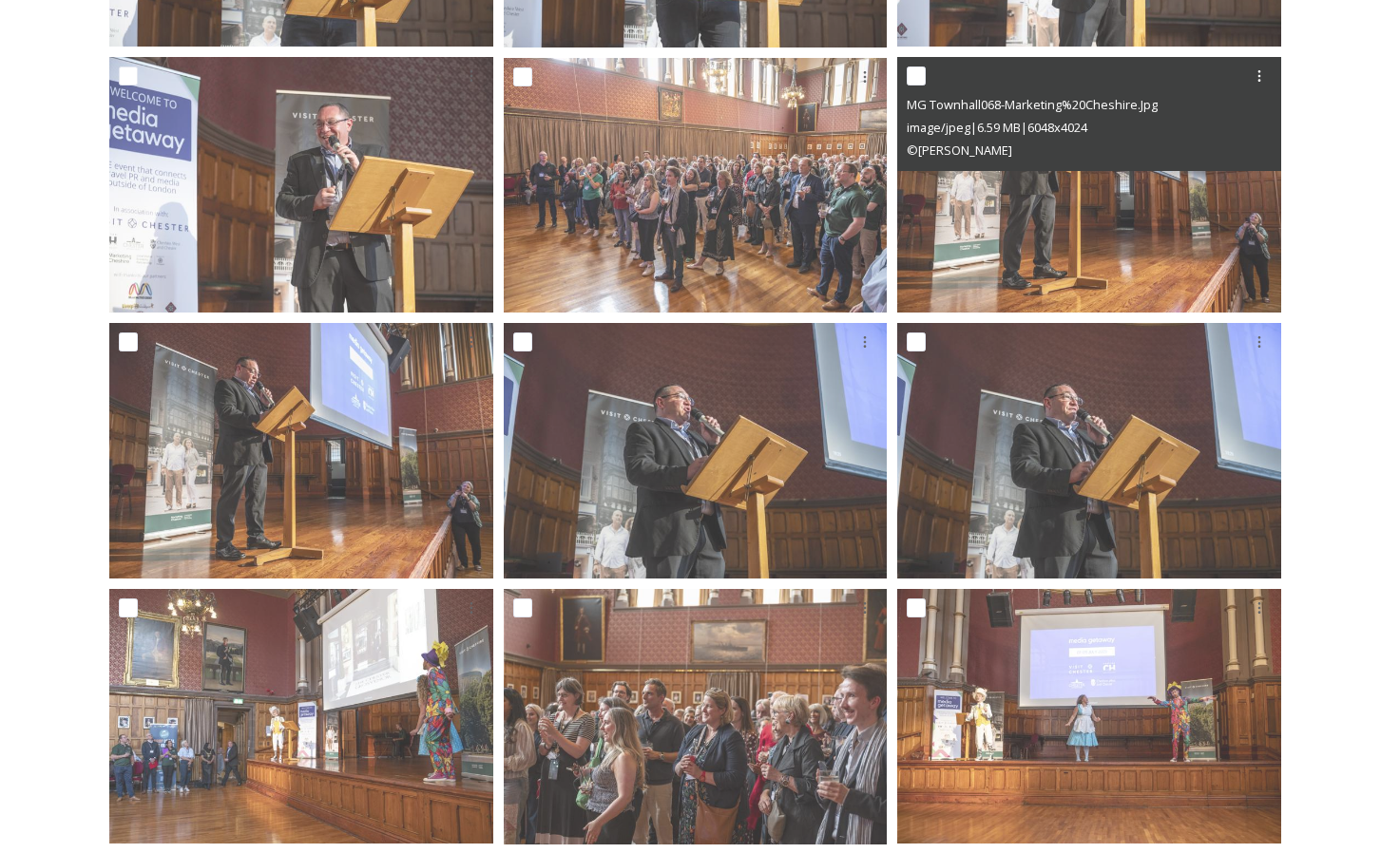 scroll, scrollTop: 5270, scrollLeft: 0, axis: vertical 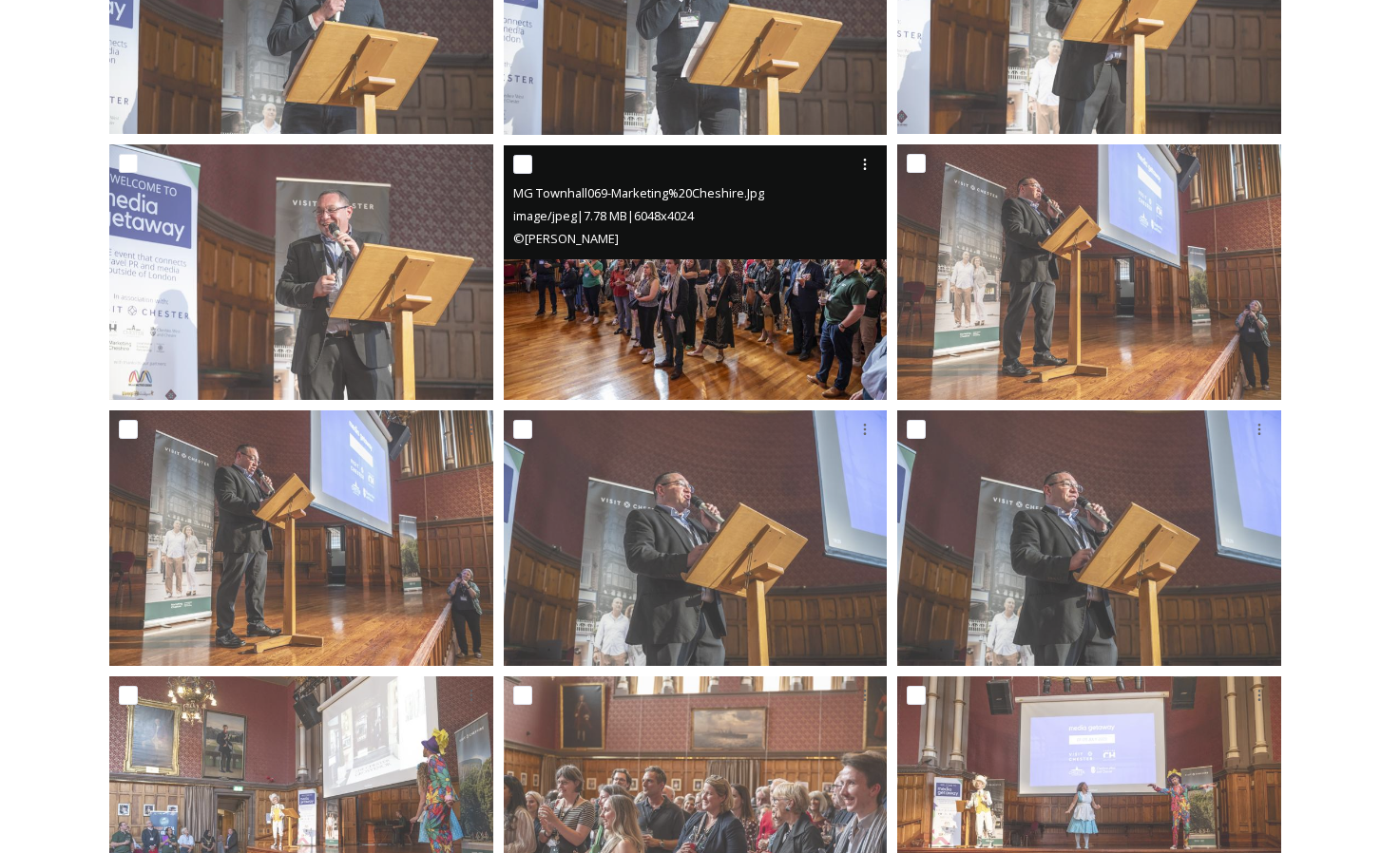 click at bounding box center [696, 273] 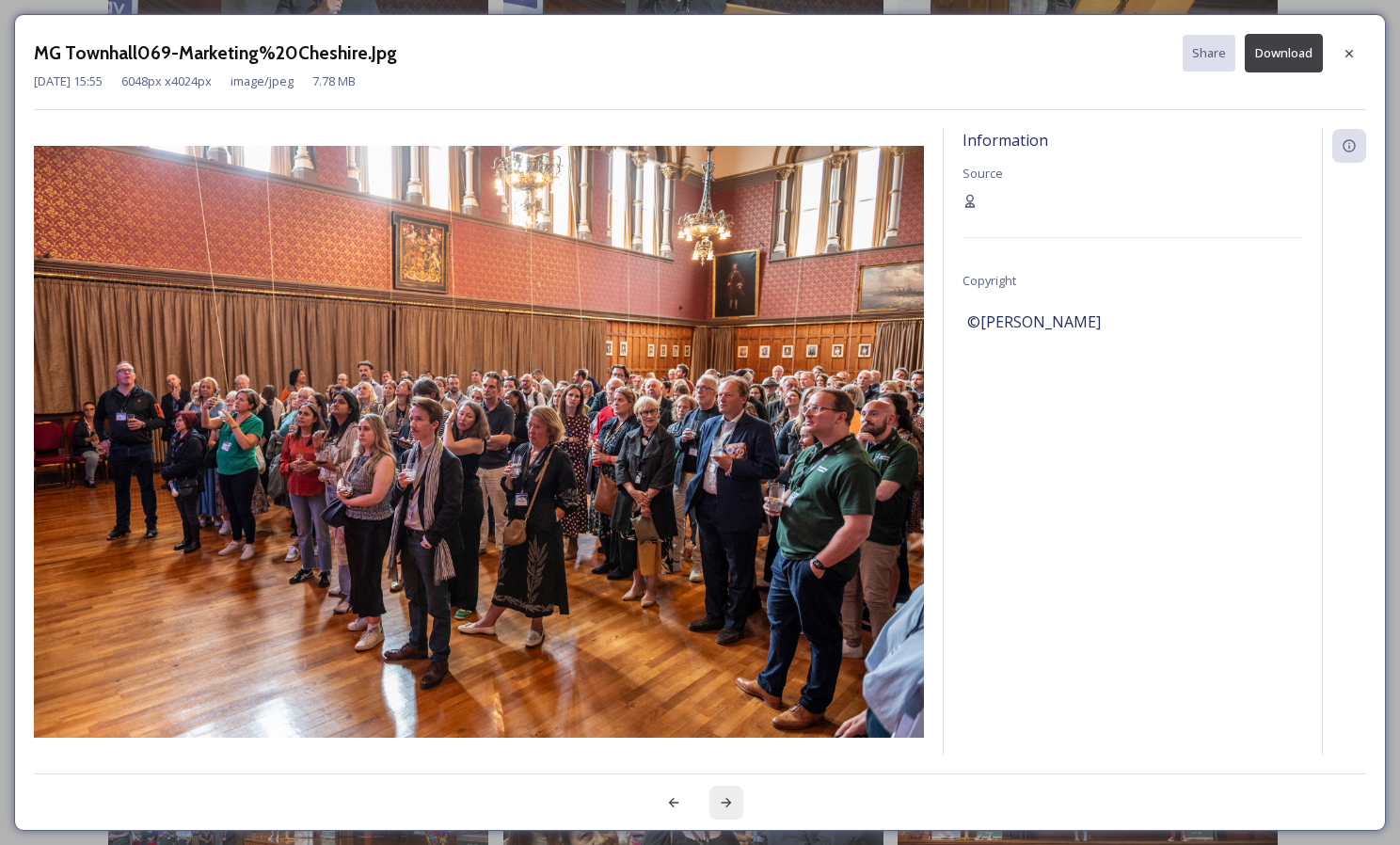 click 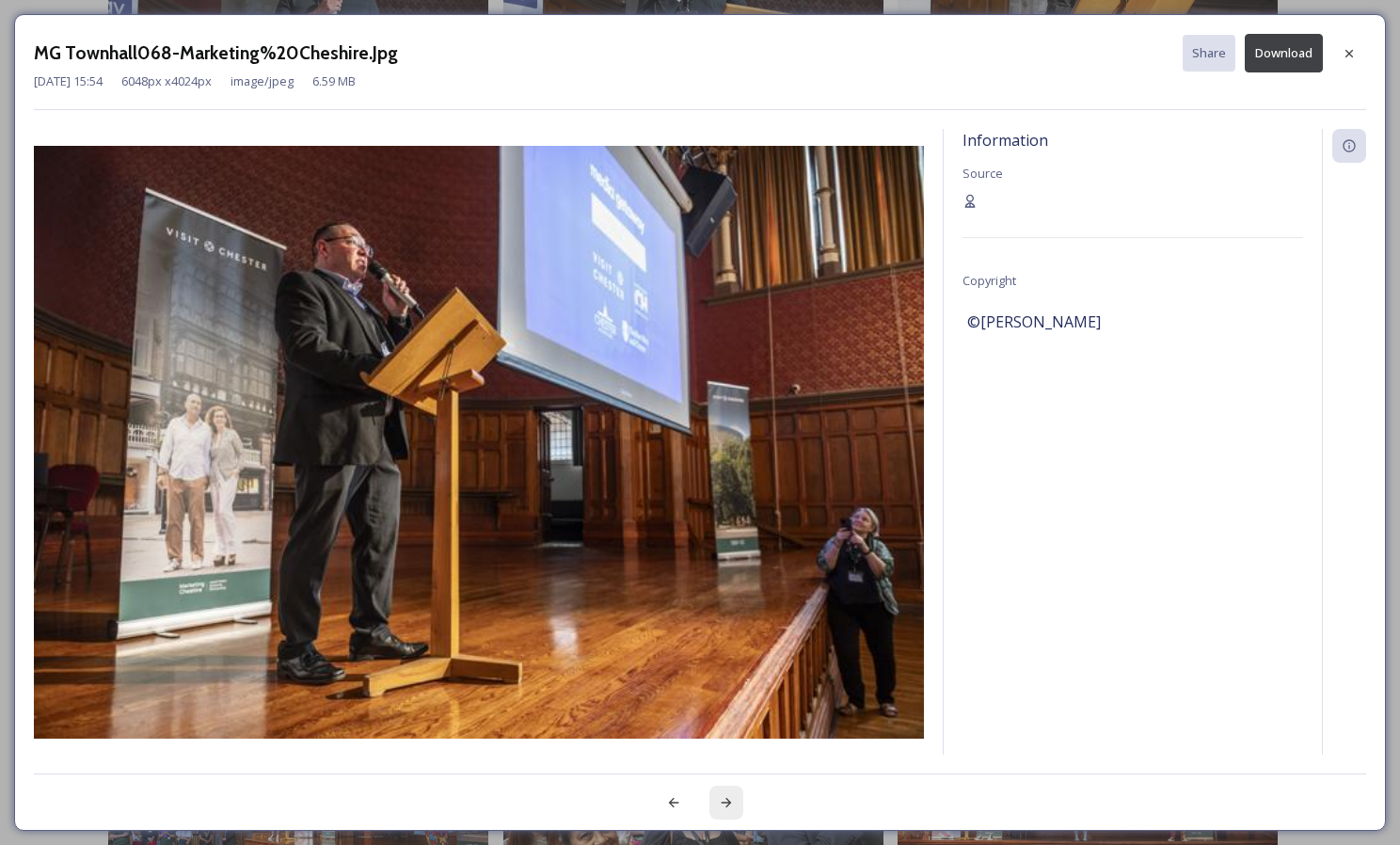 click 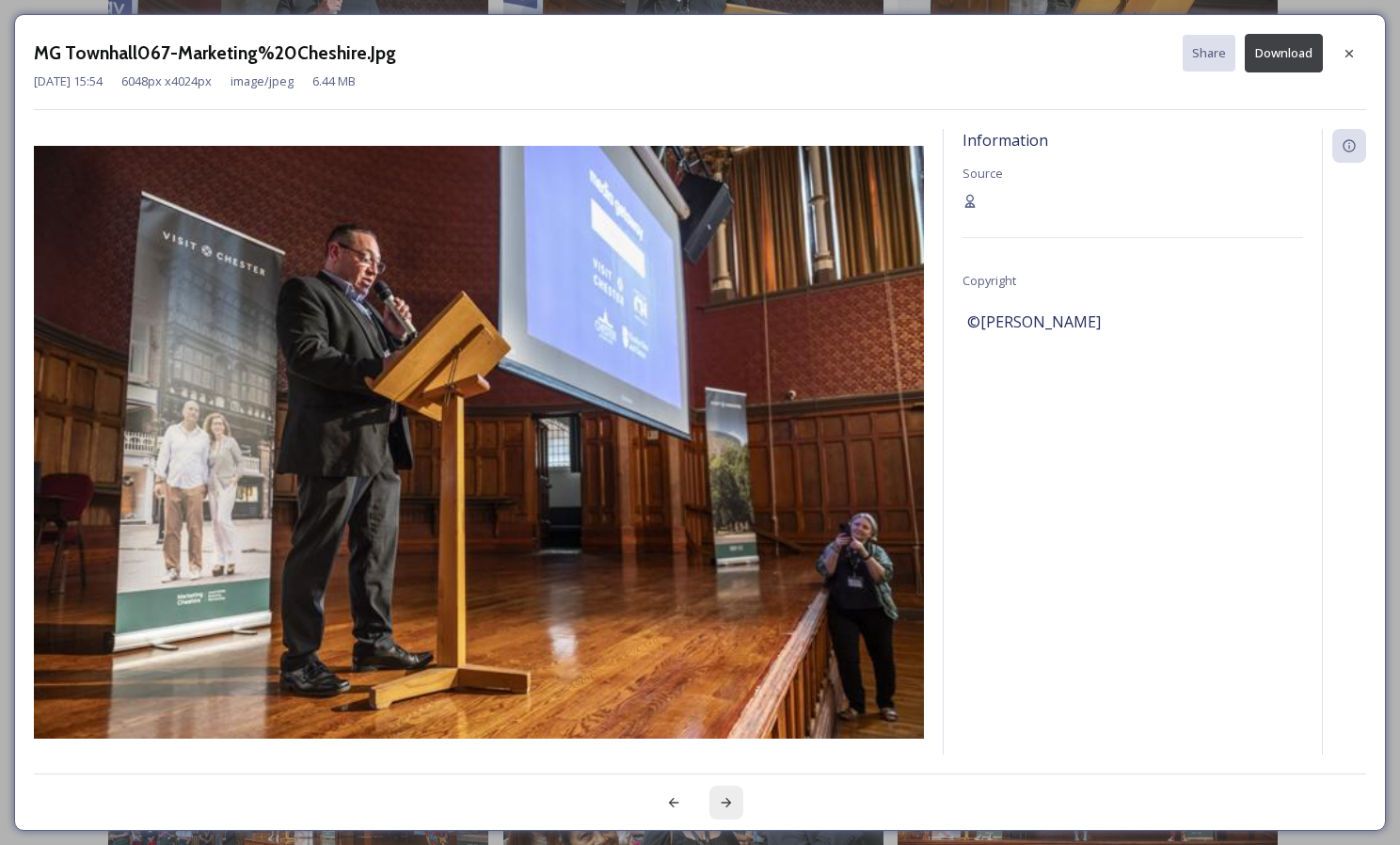 click 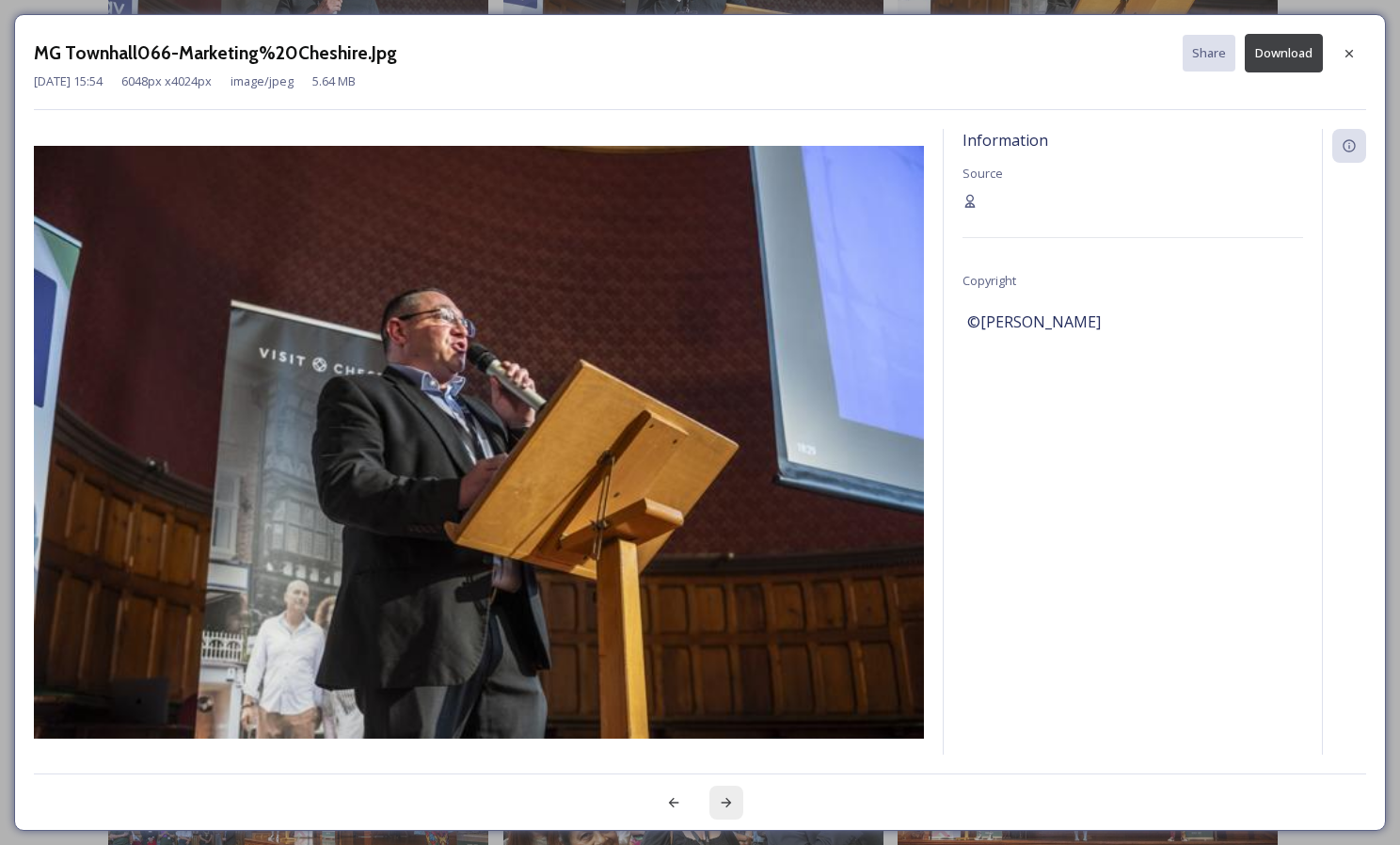 click 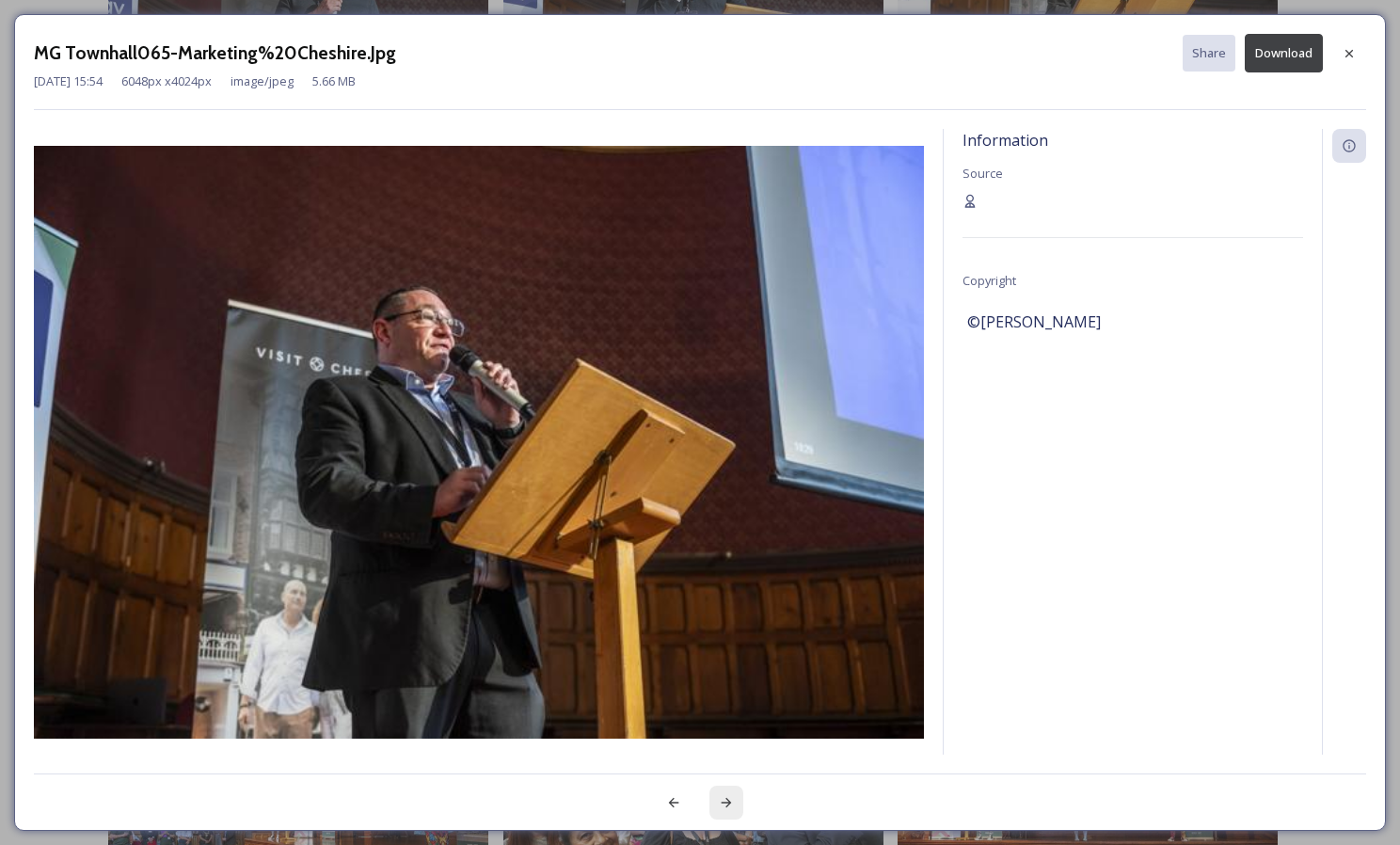 click 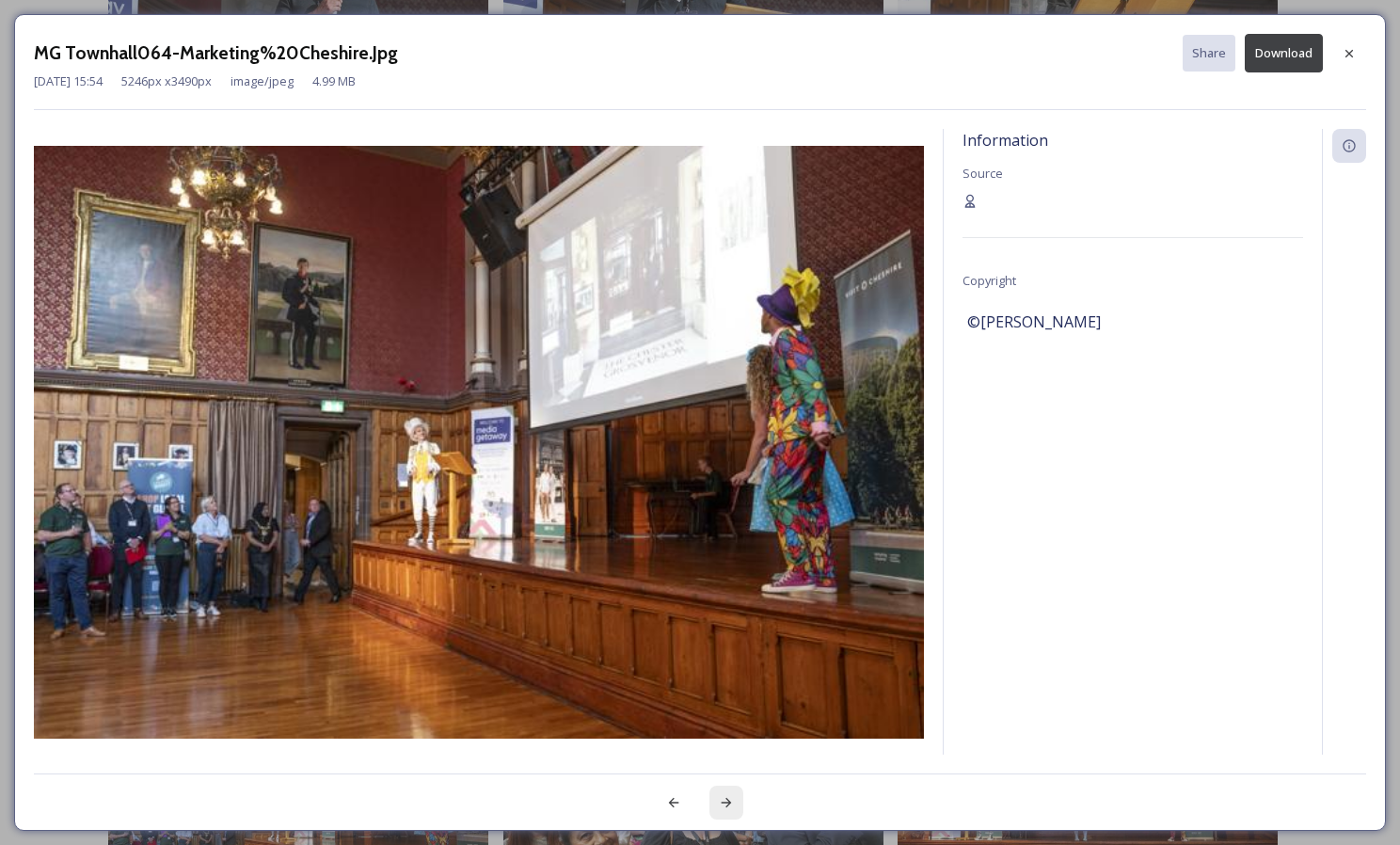 click 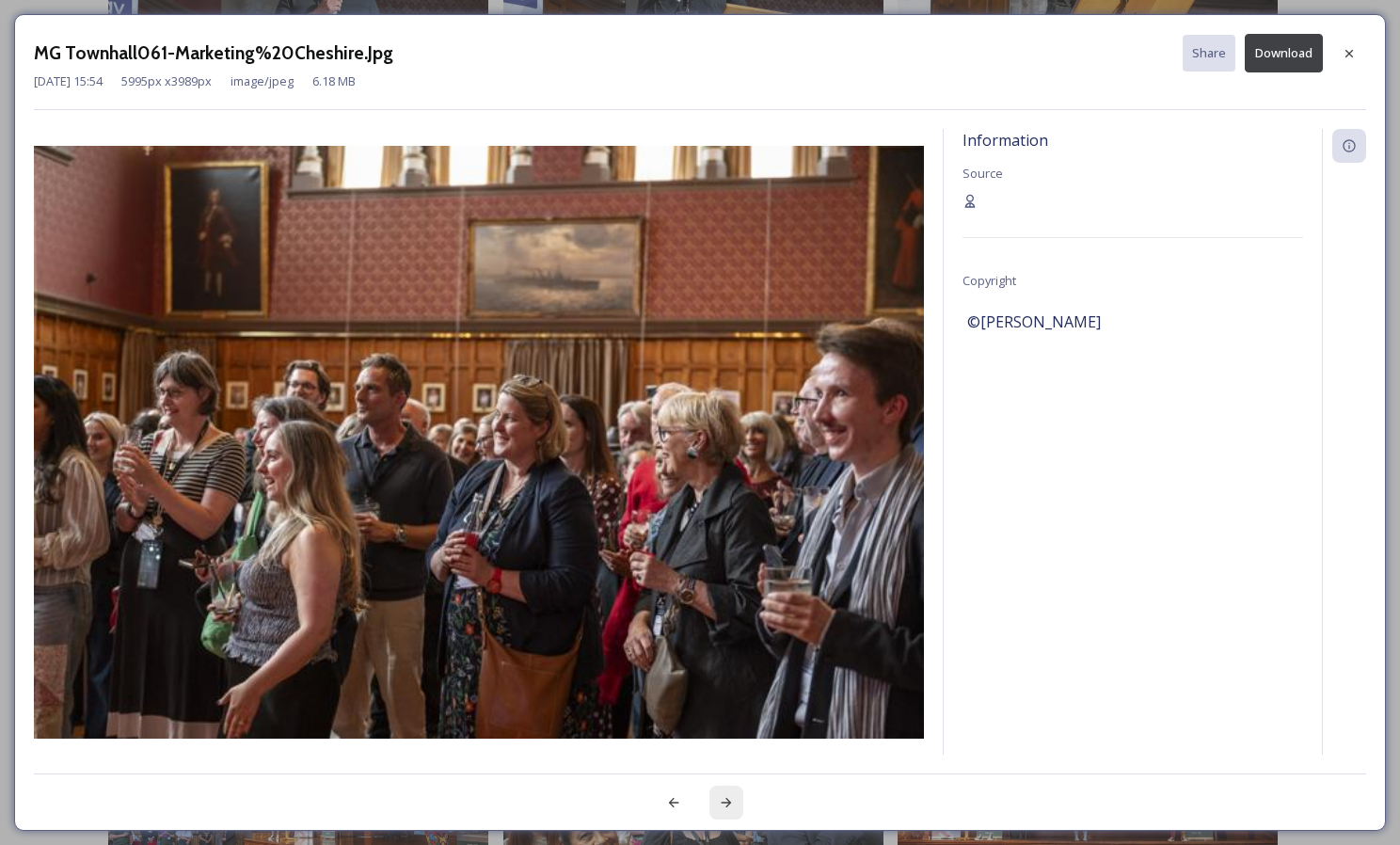 click 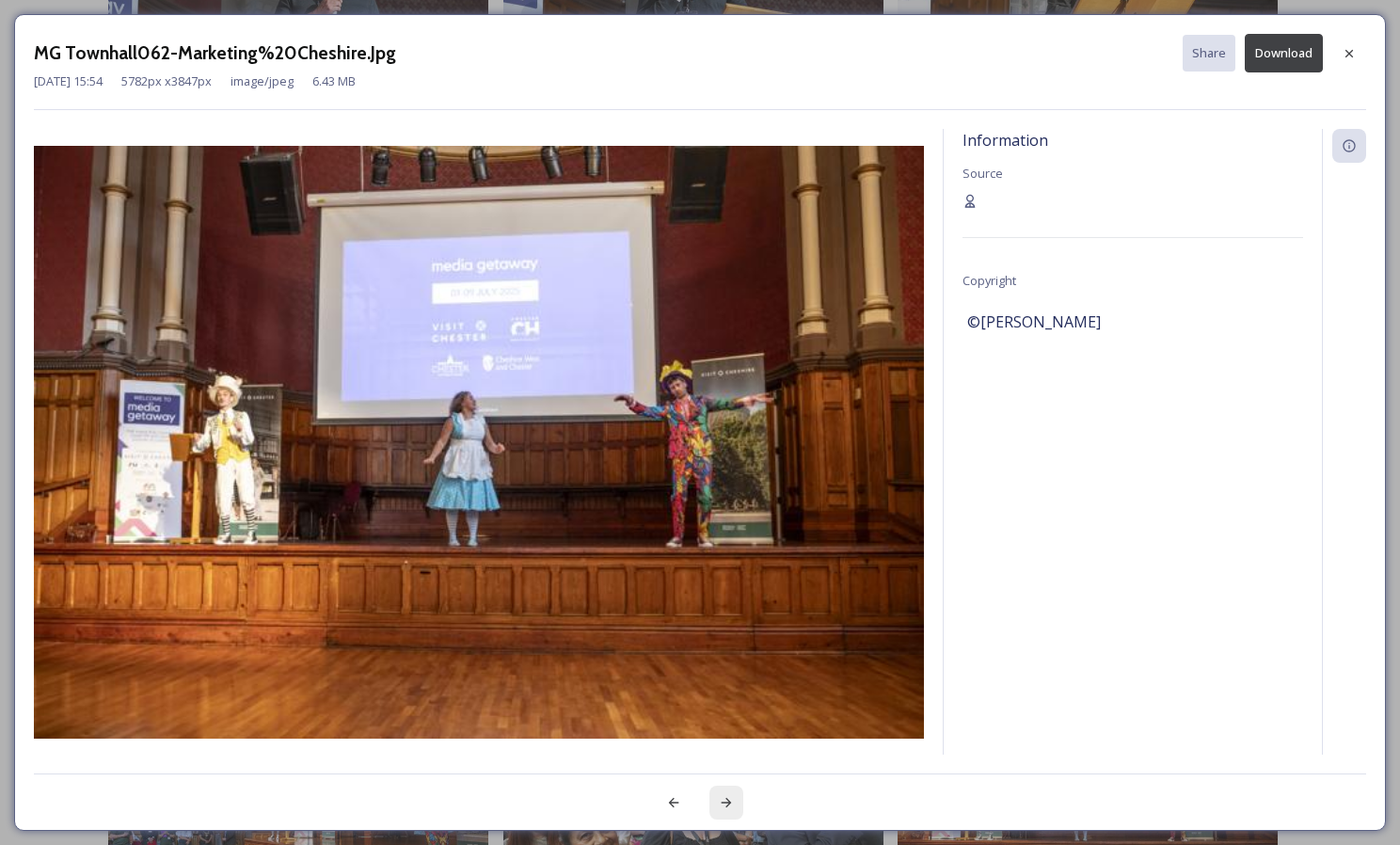 click 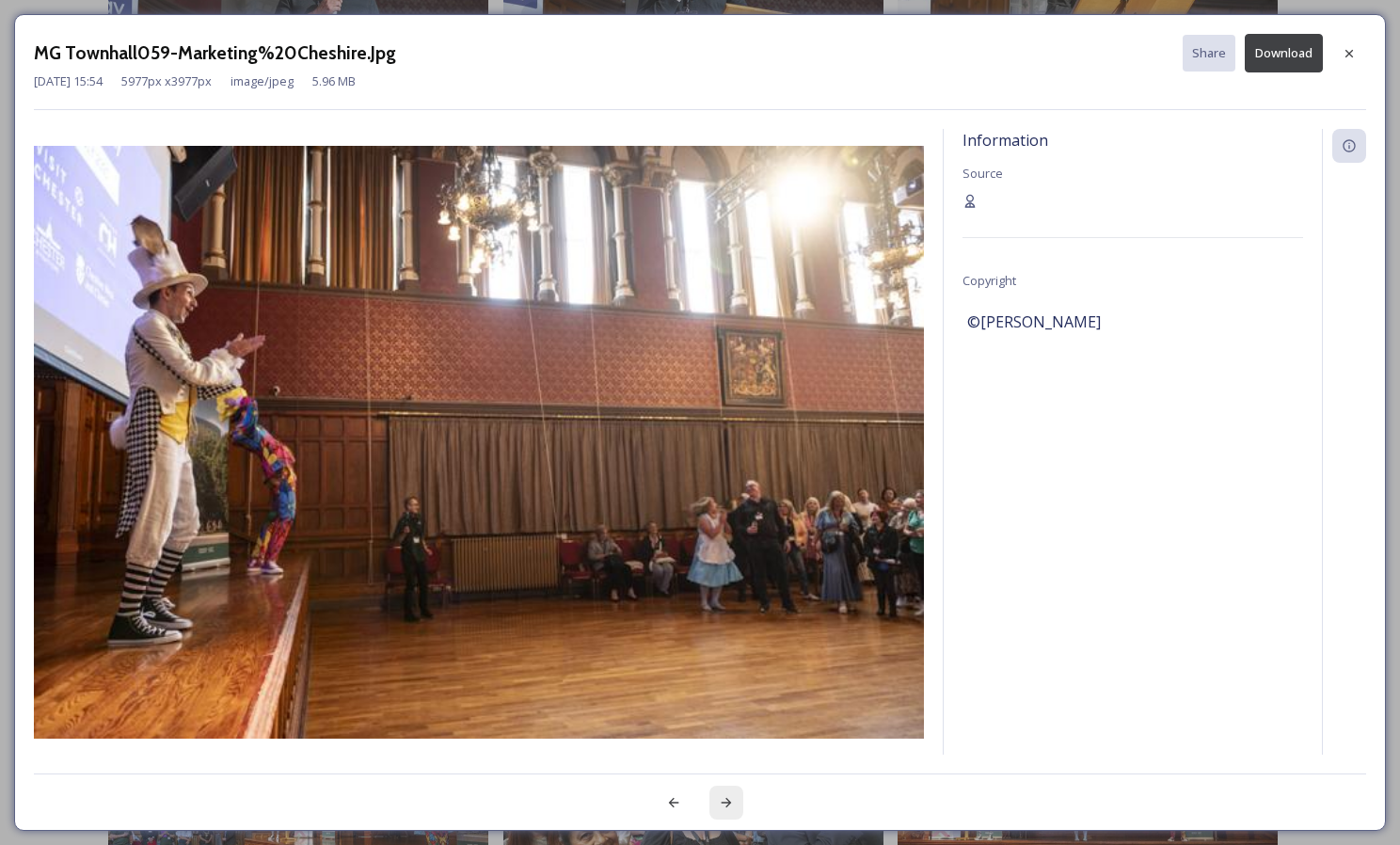 click 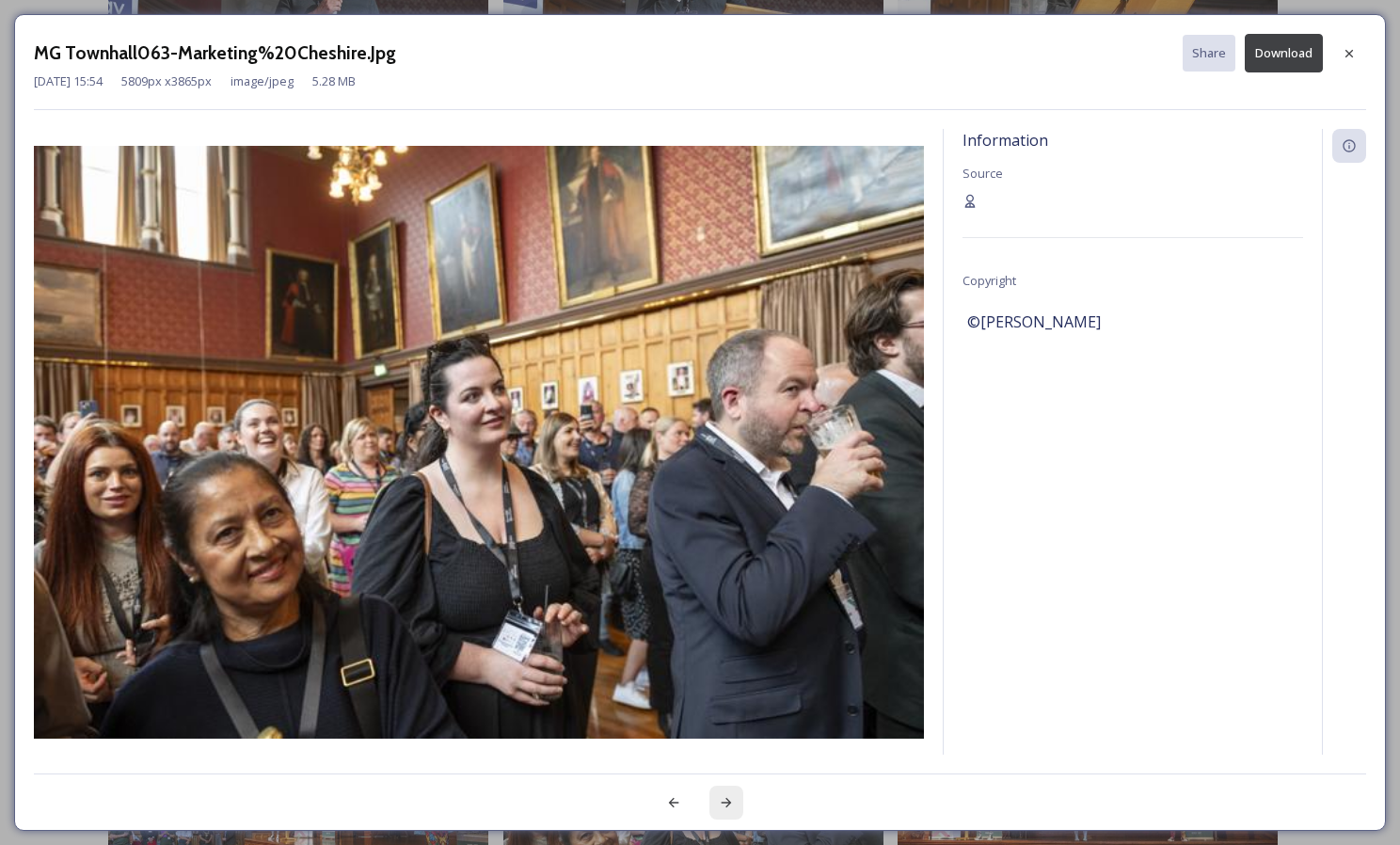 click 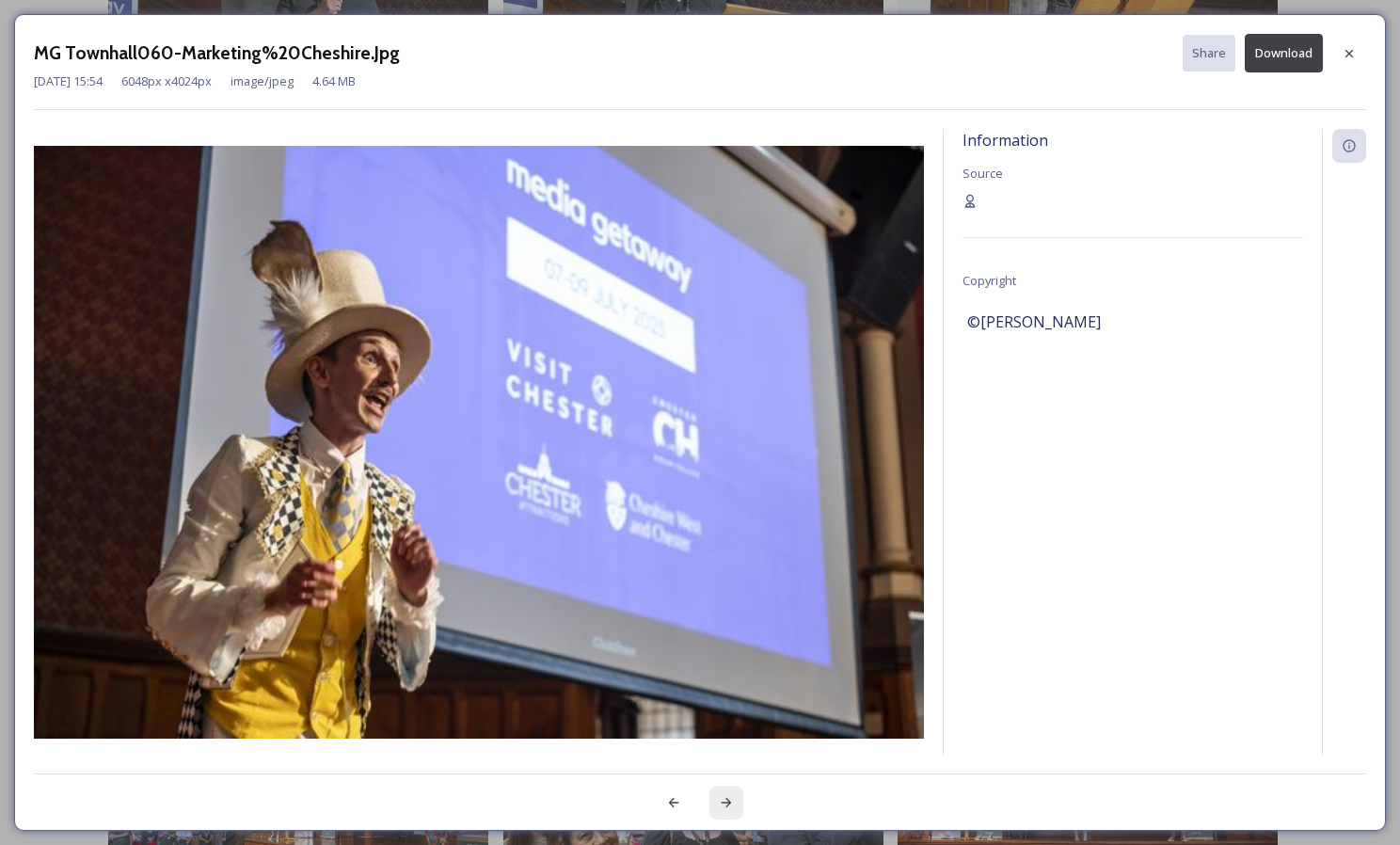 click 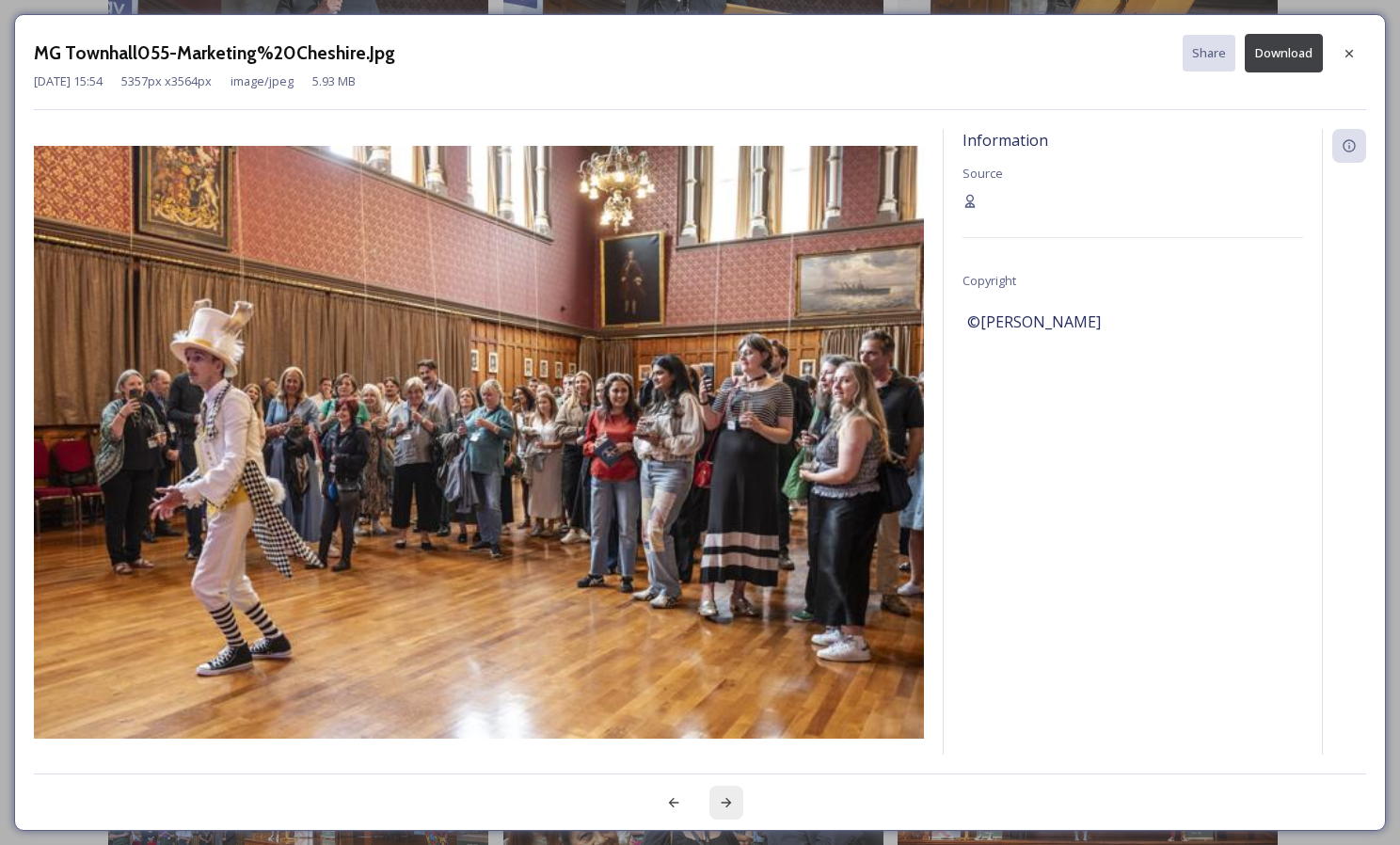 click 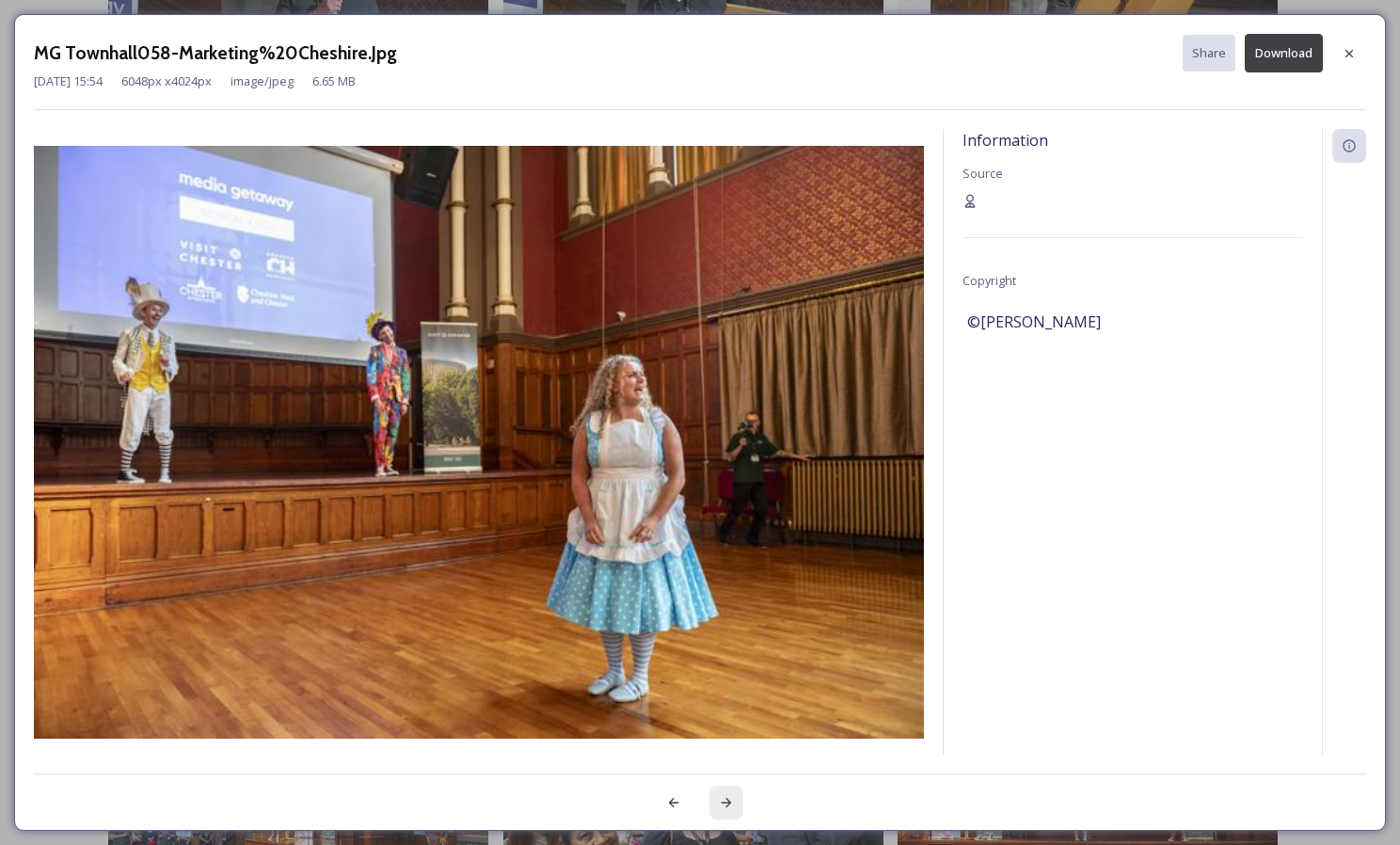 click 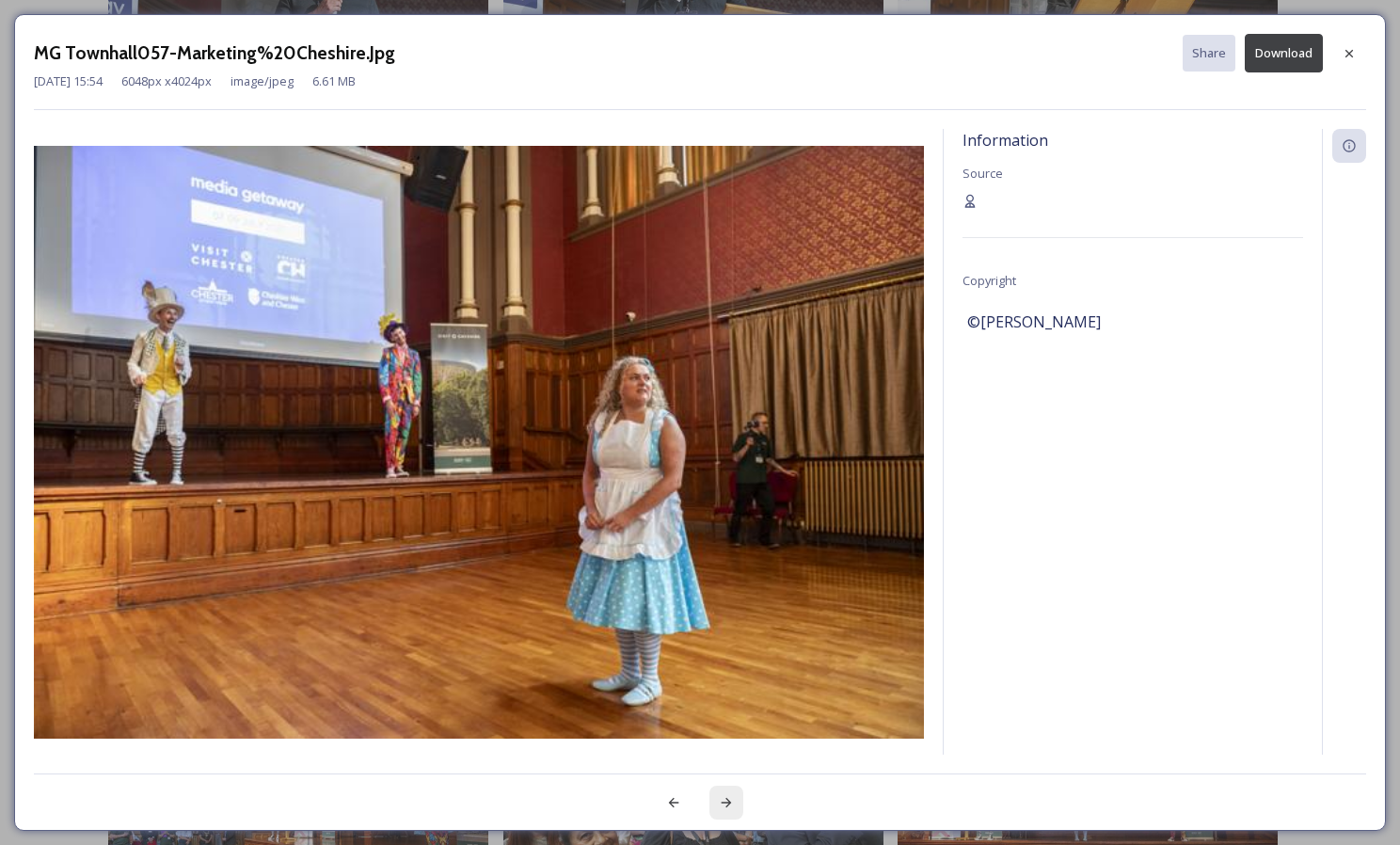 click 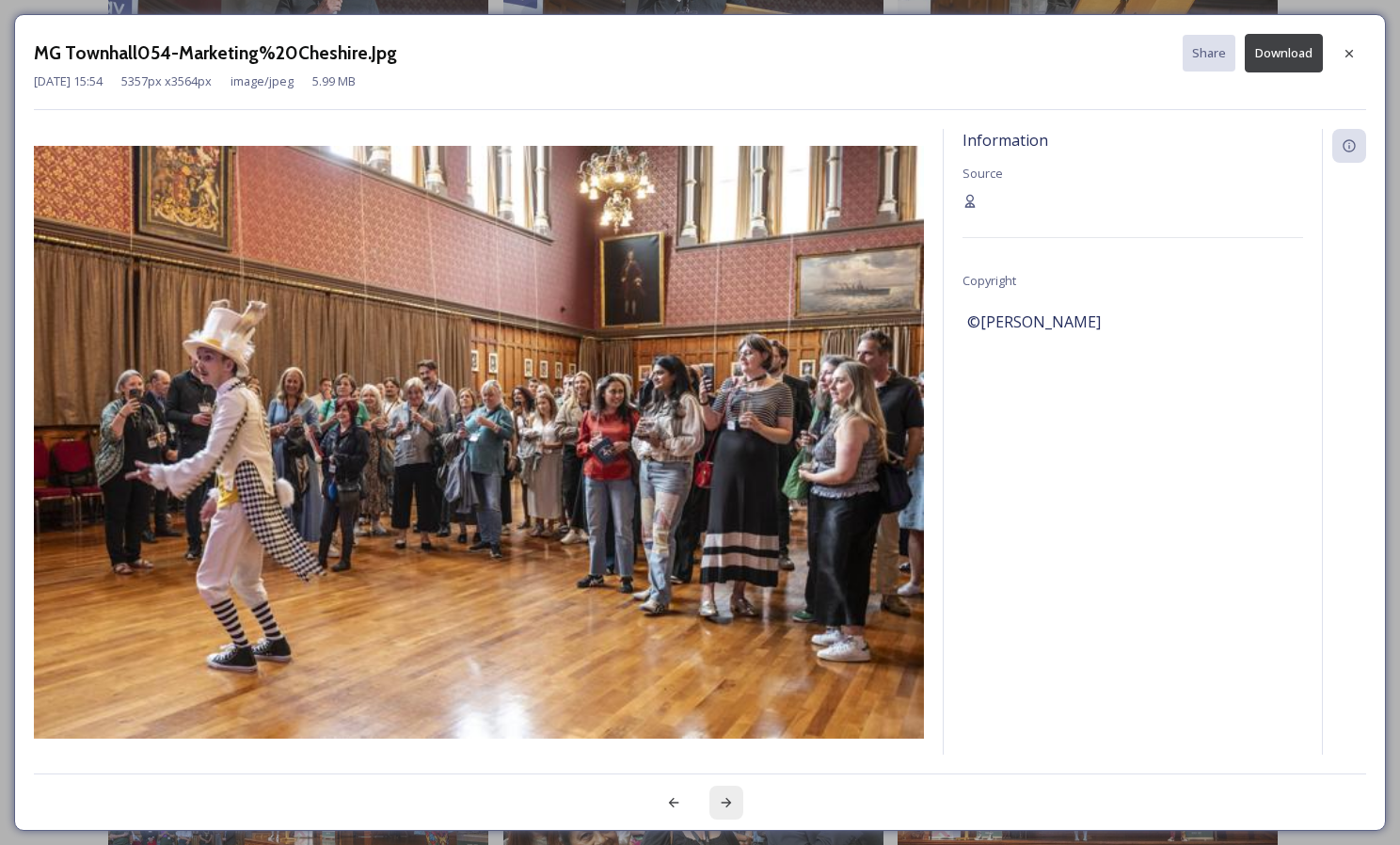 click 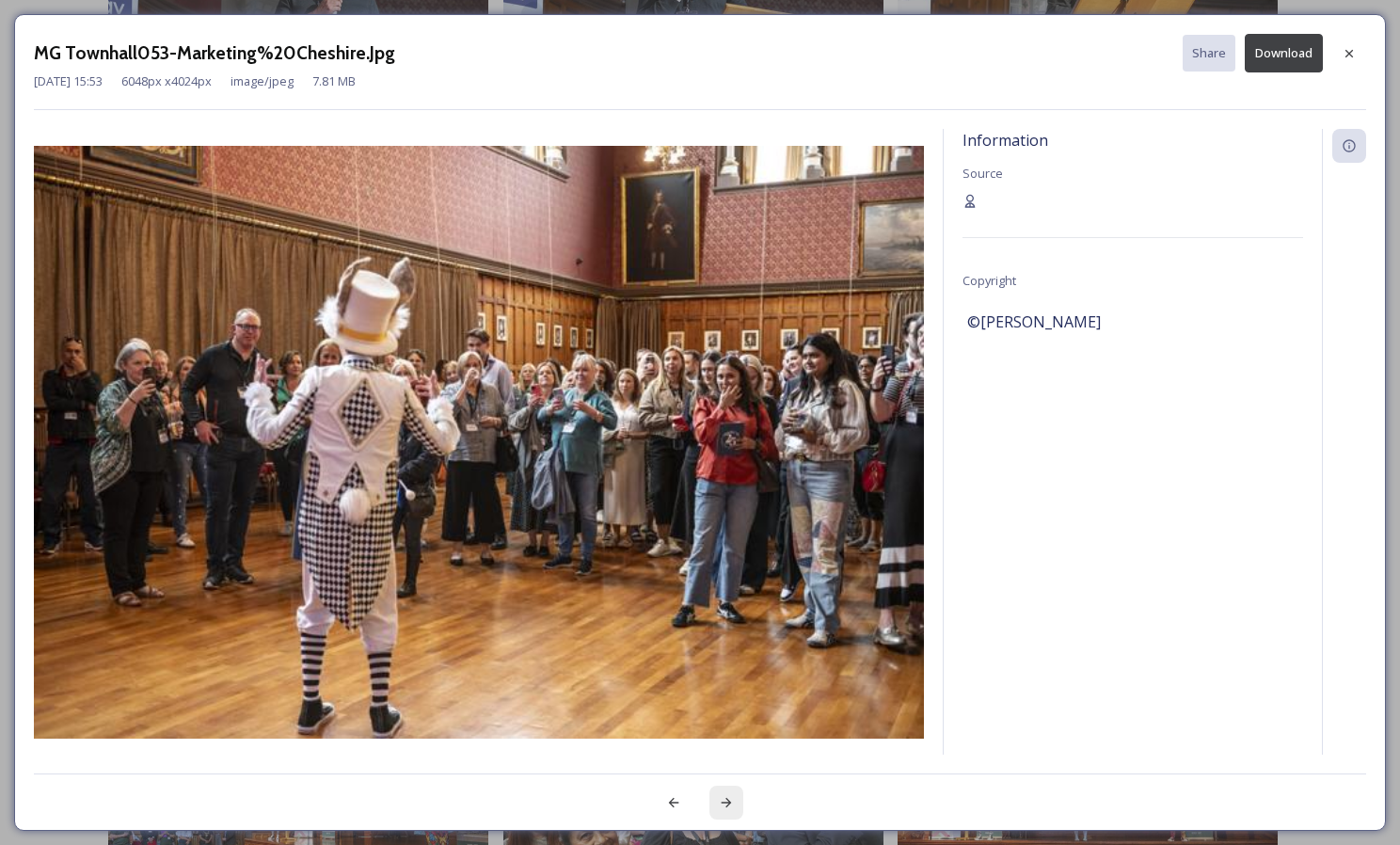 click 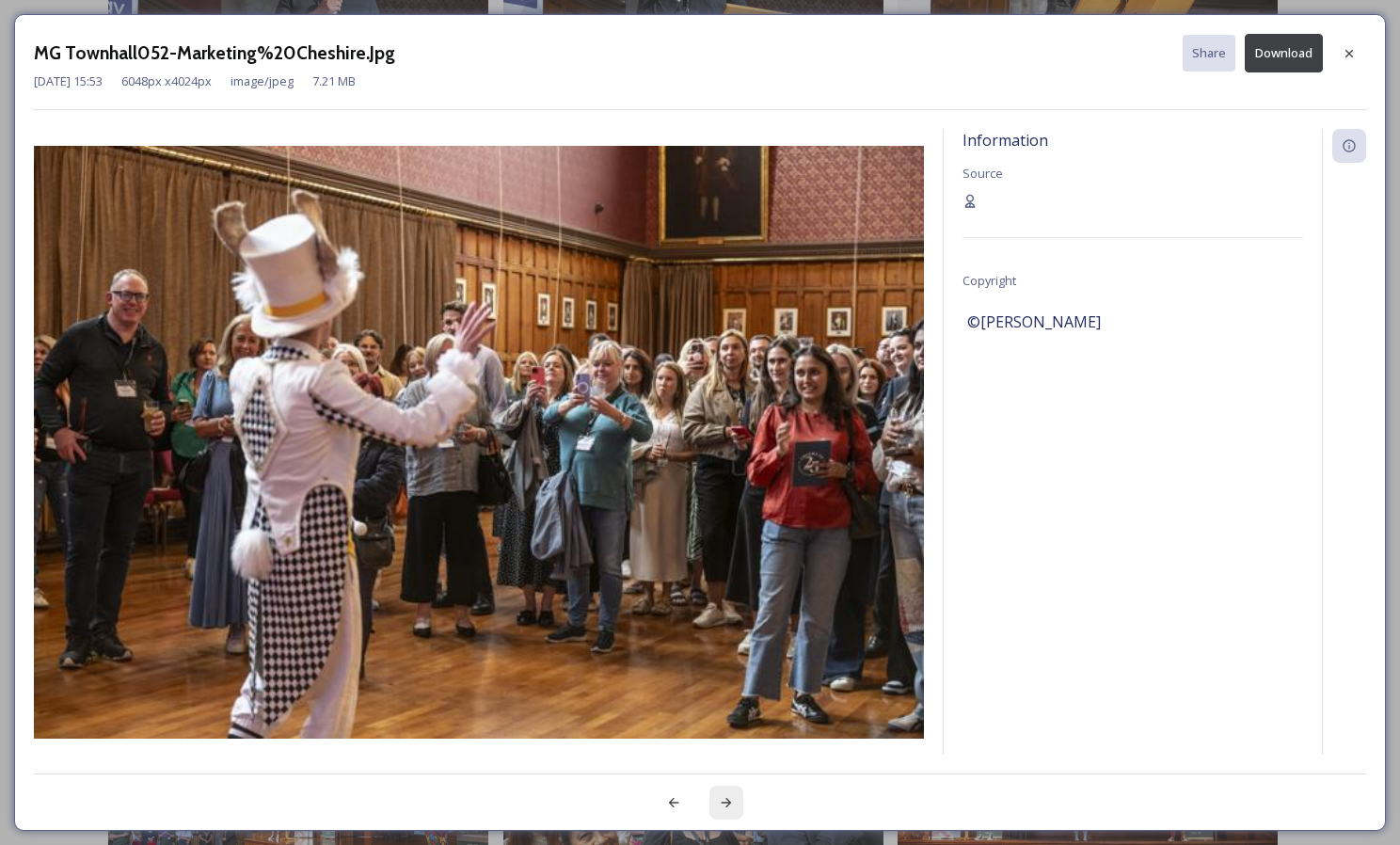 click 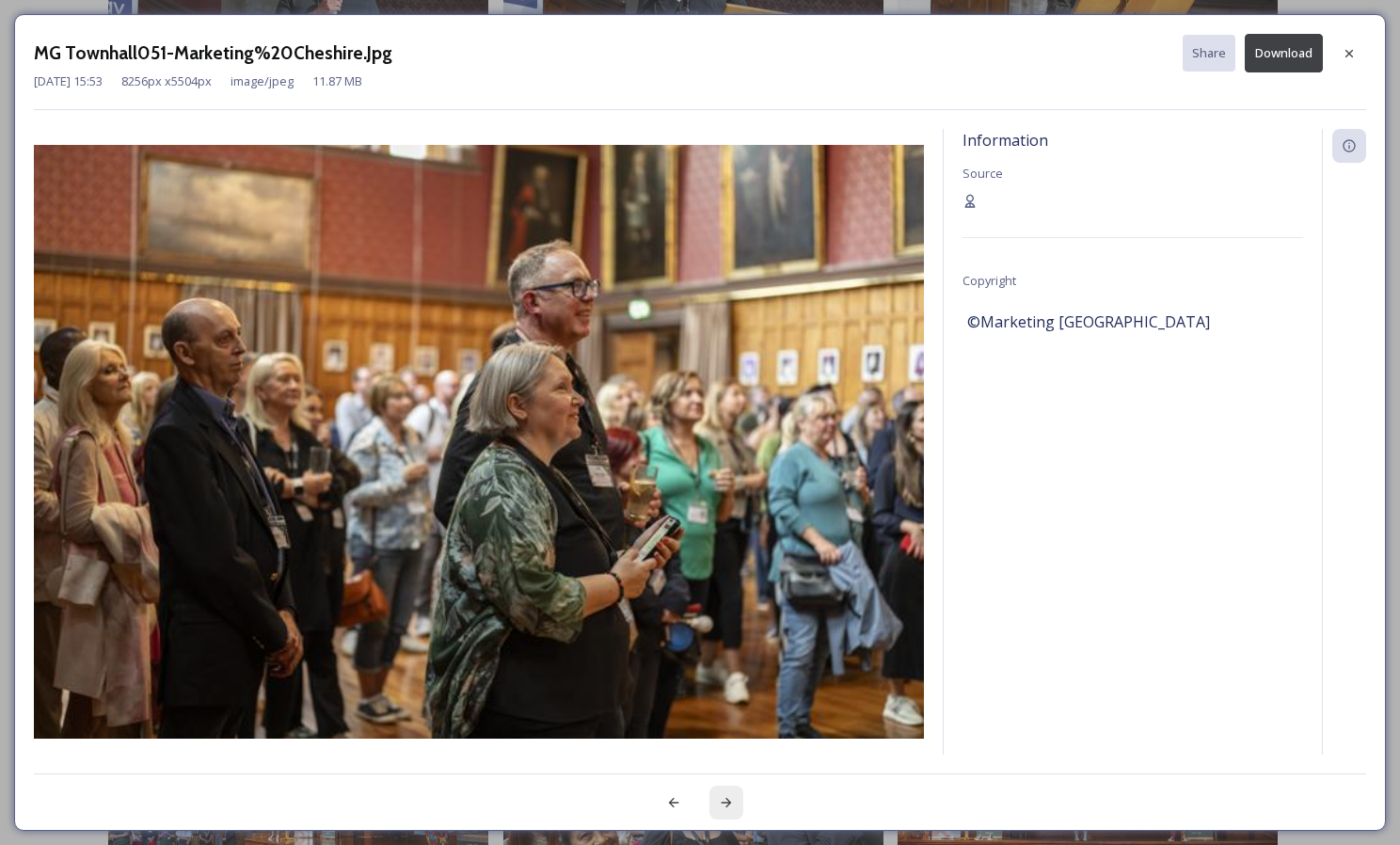 click 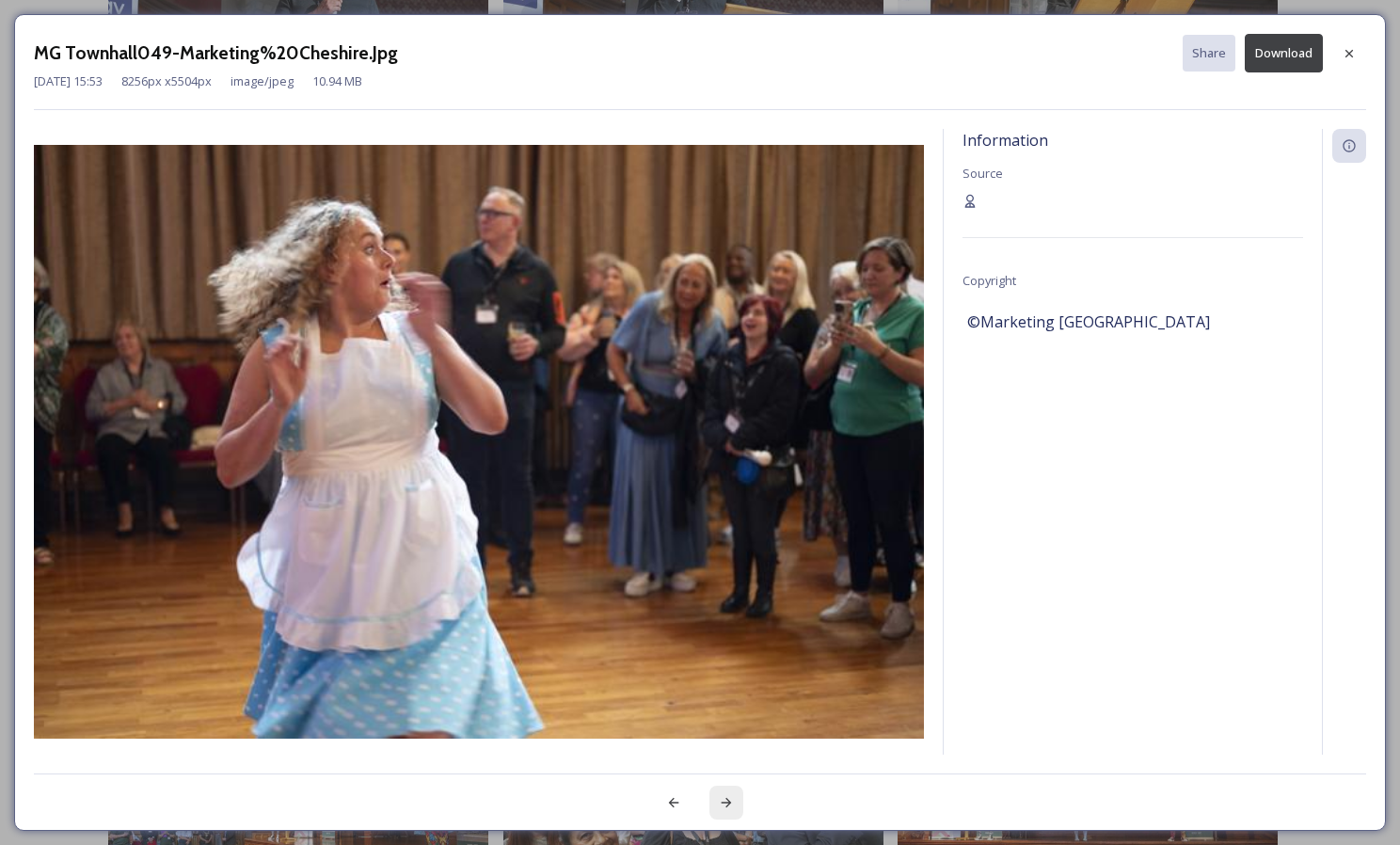 click 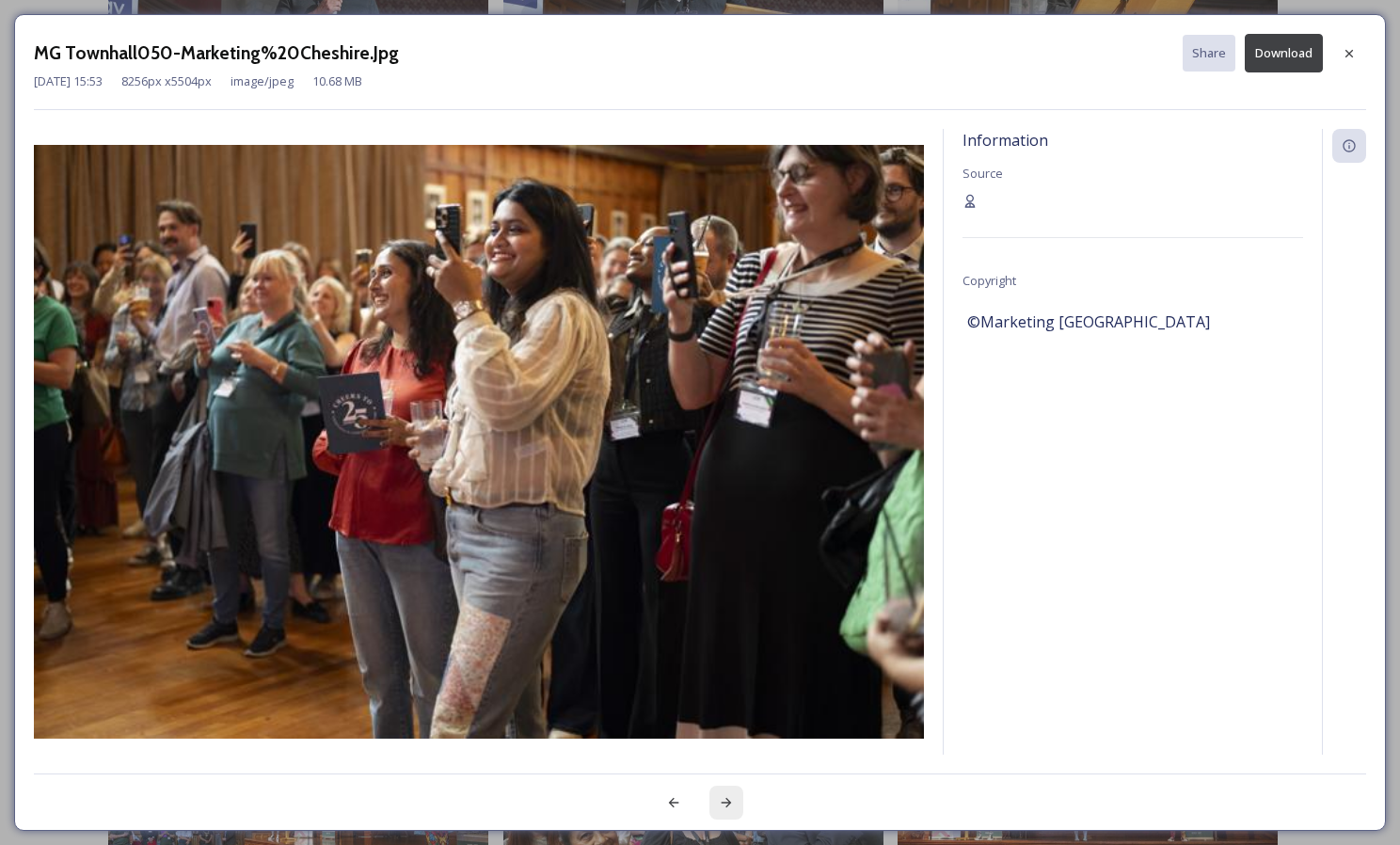 click 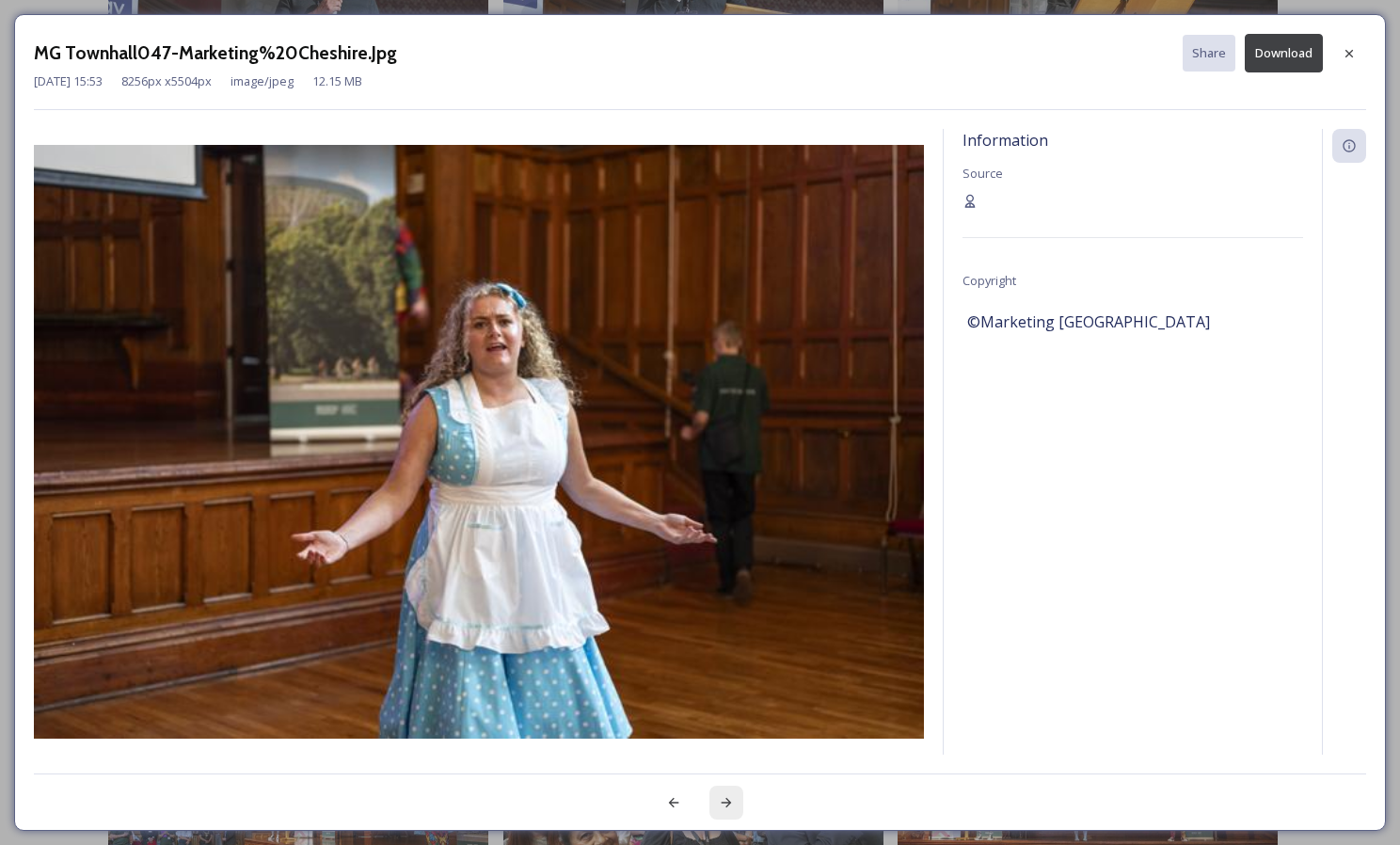 click 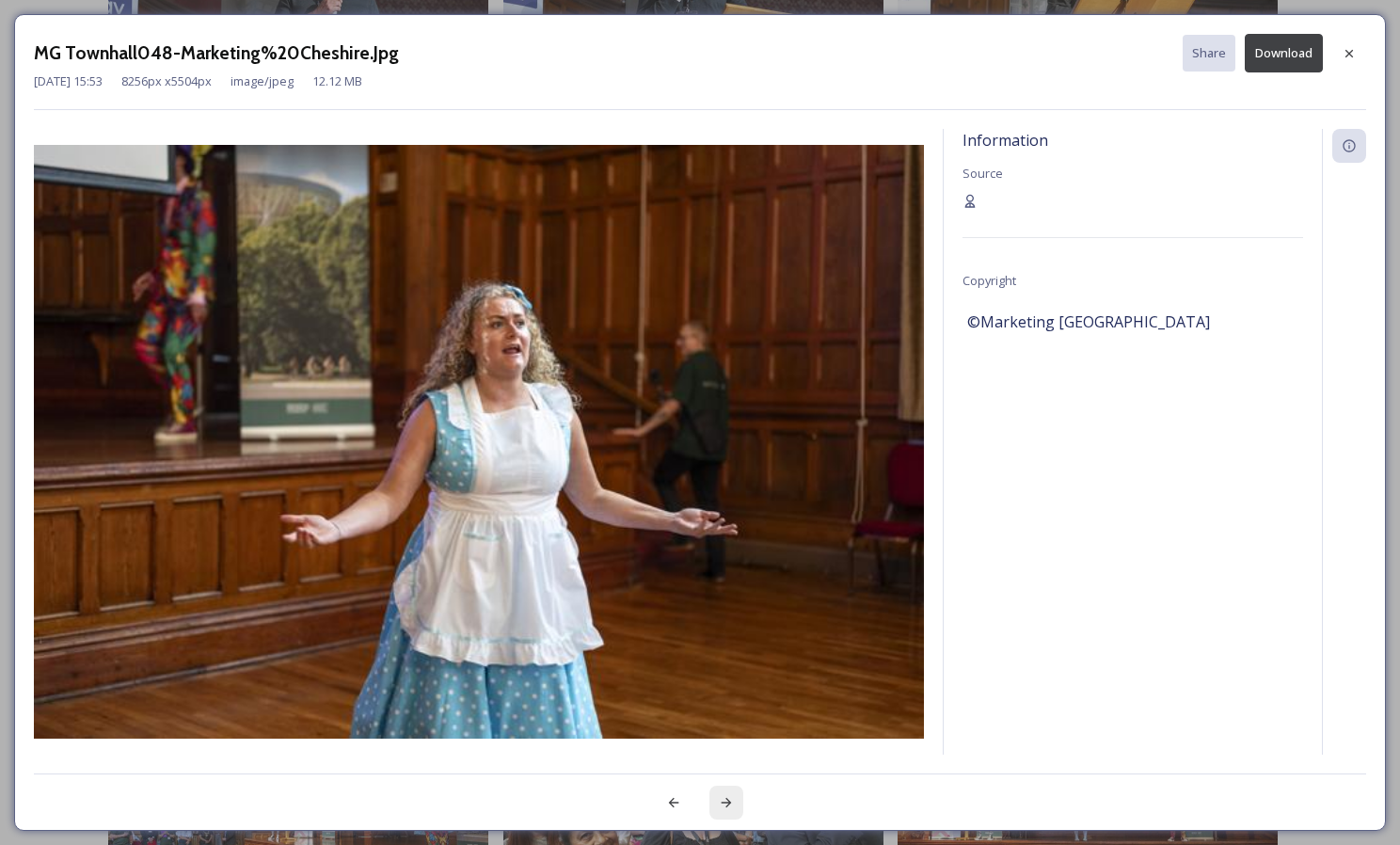 click 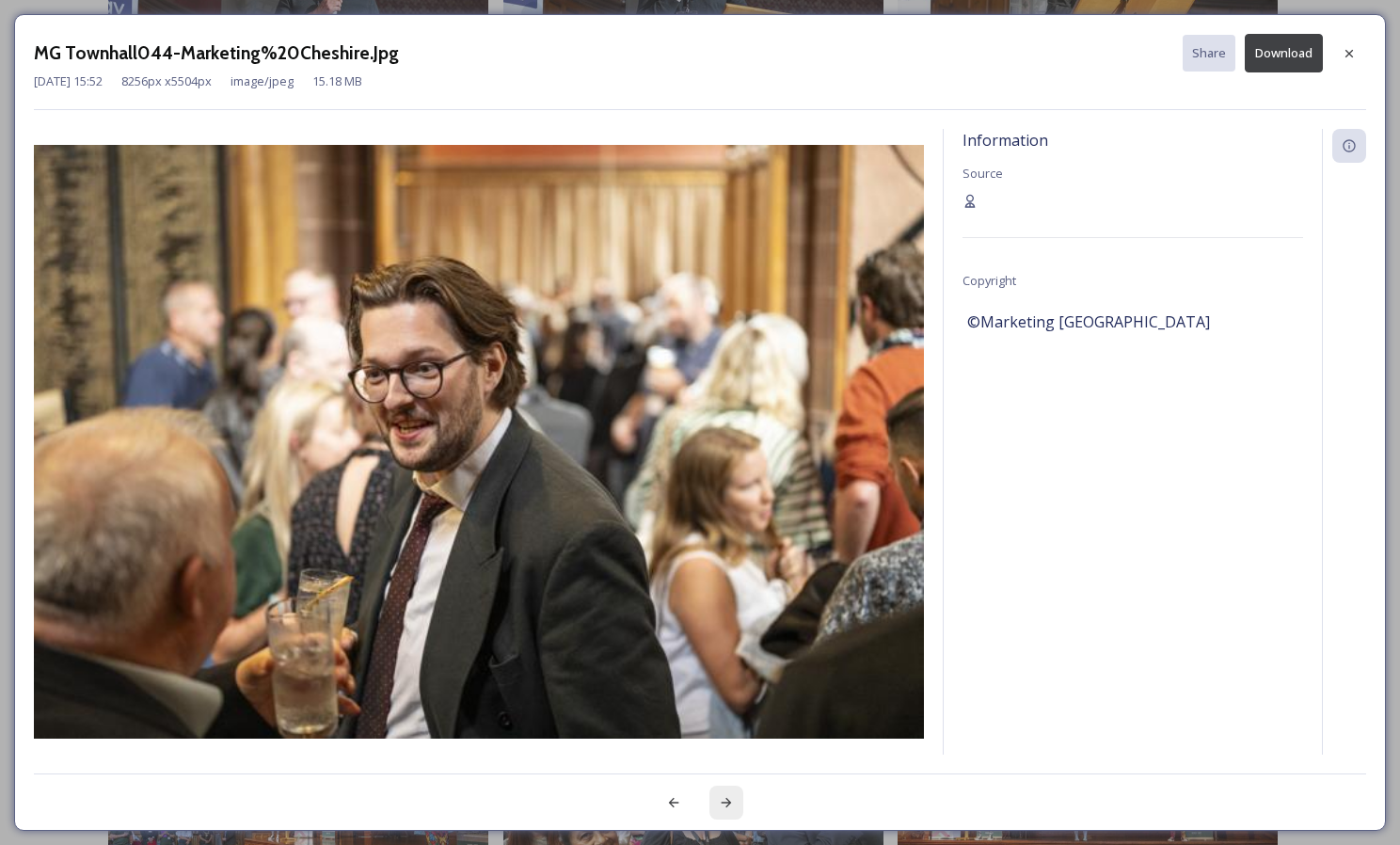 click 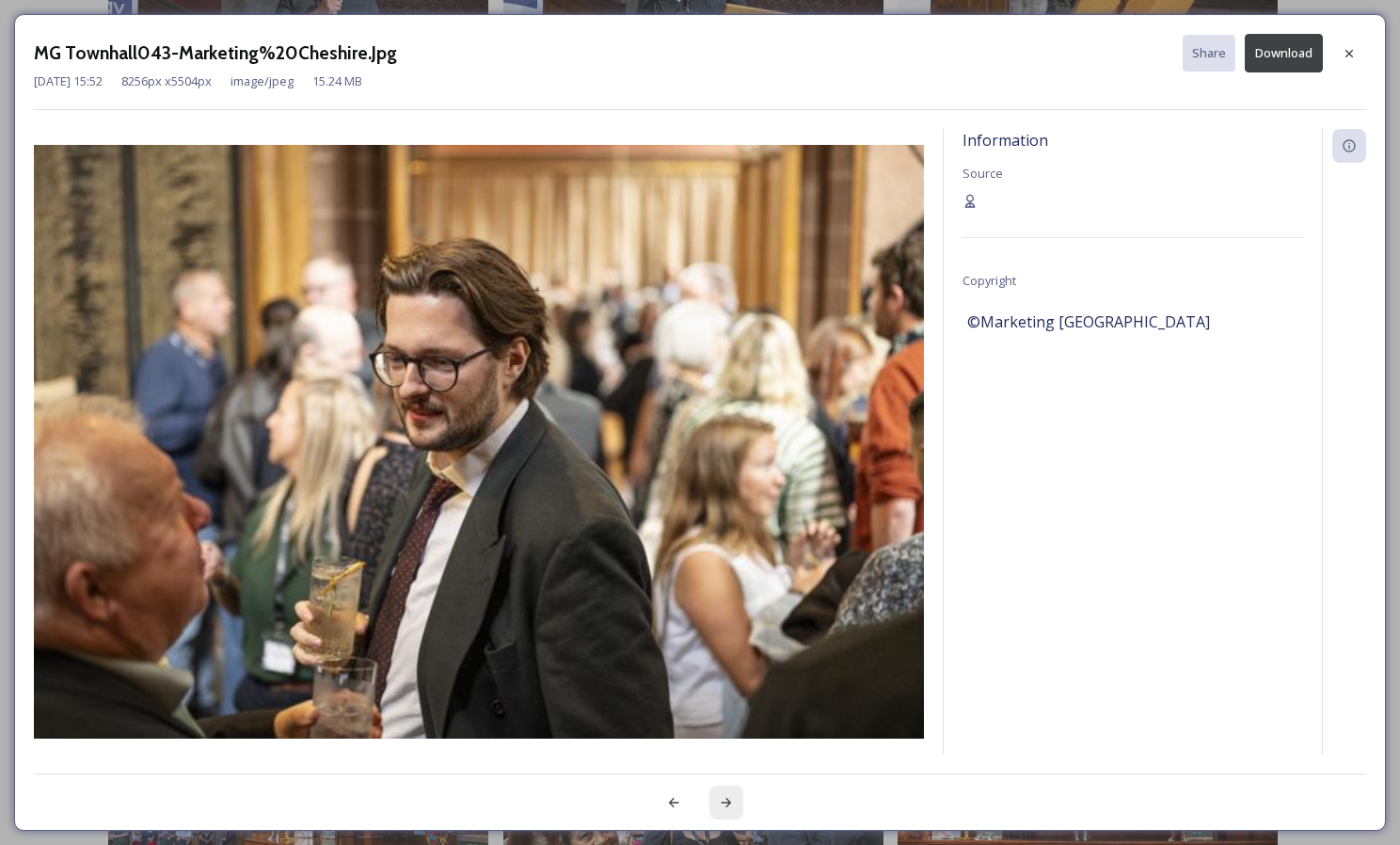 click 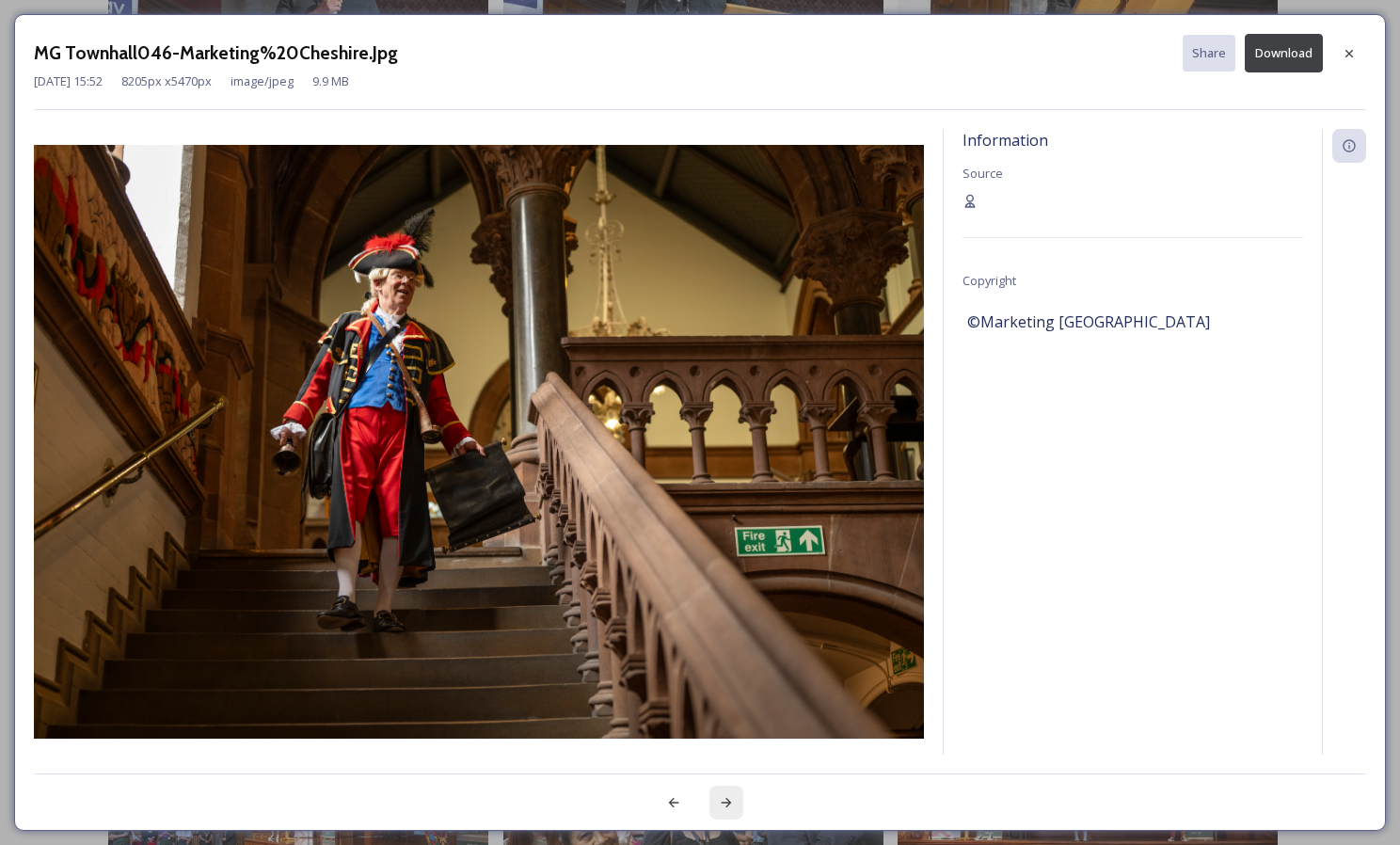 click 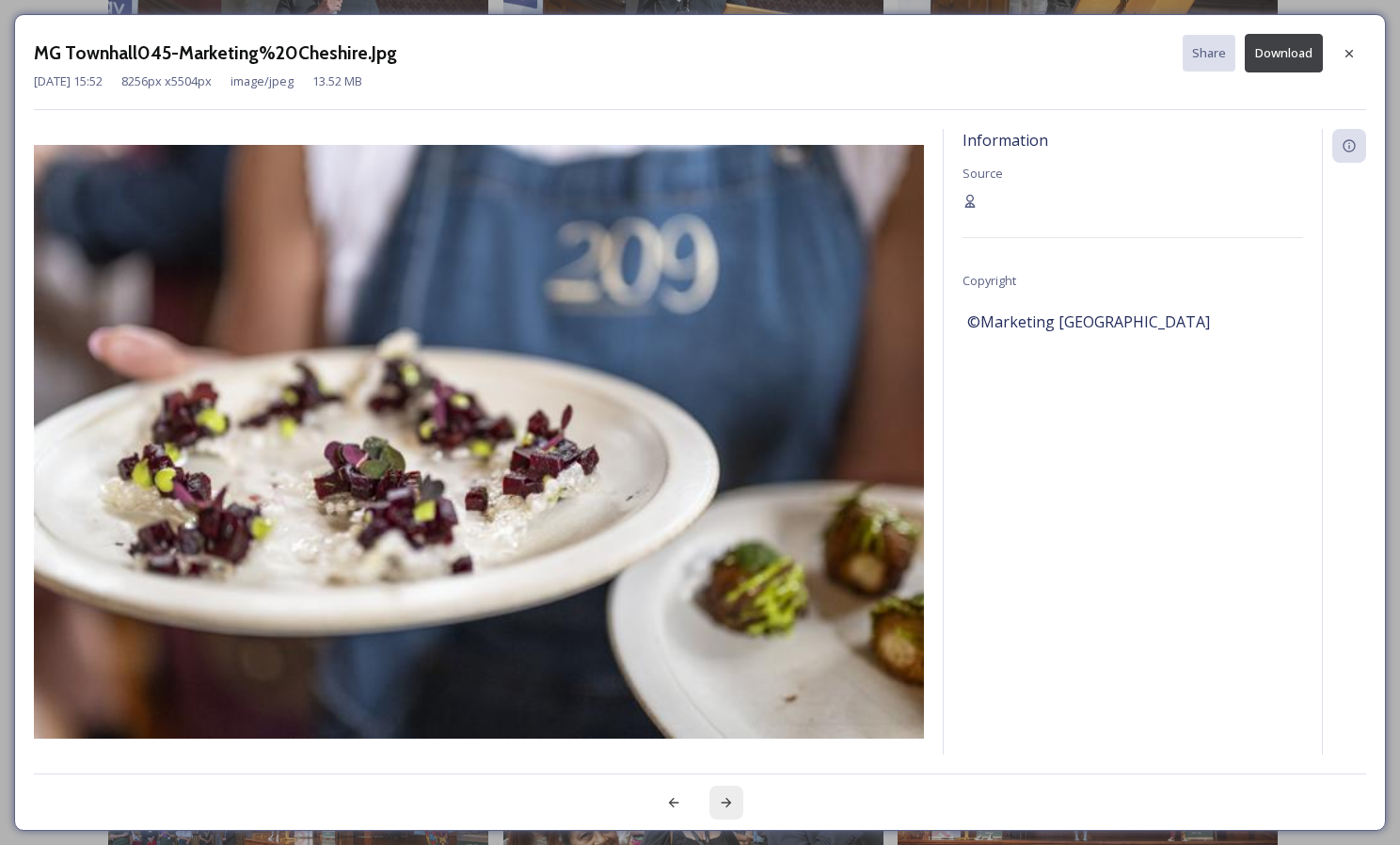 click 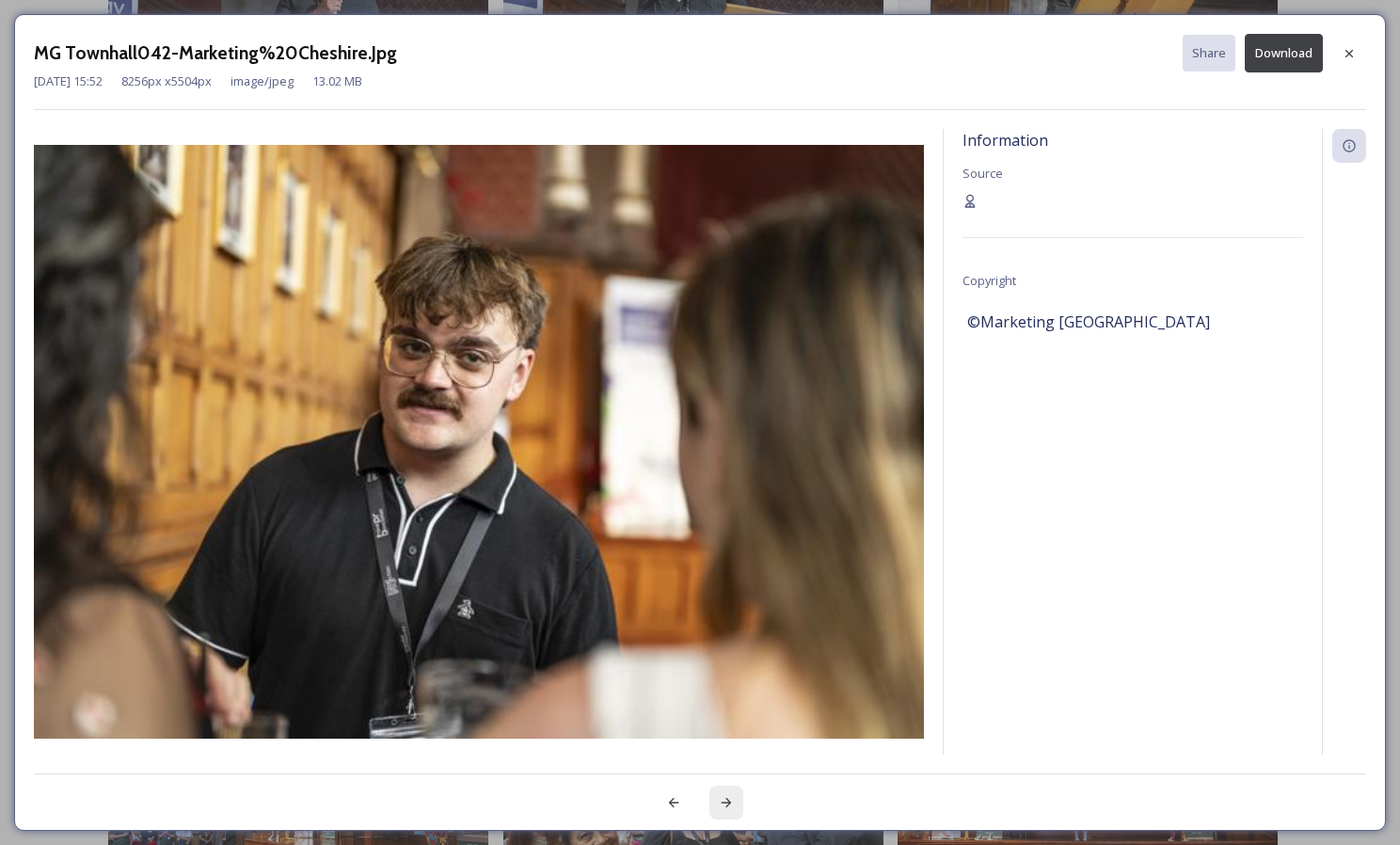 click 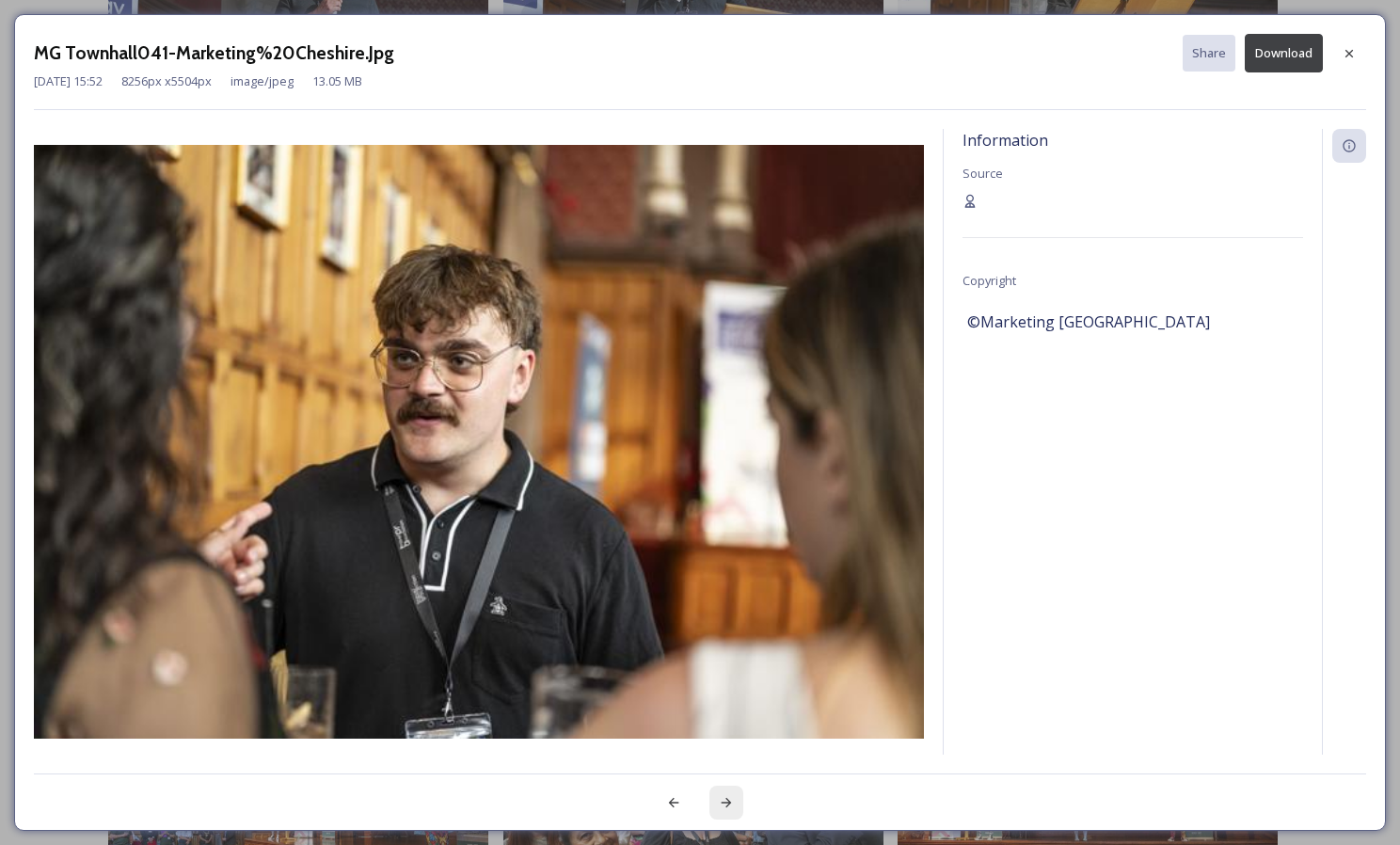 click 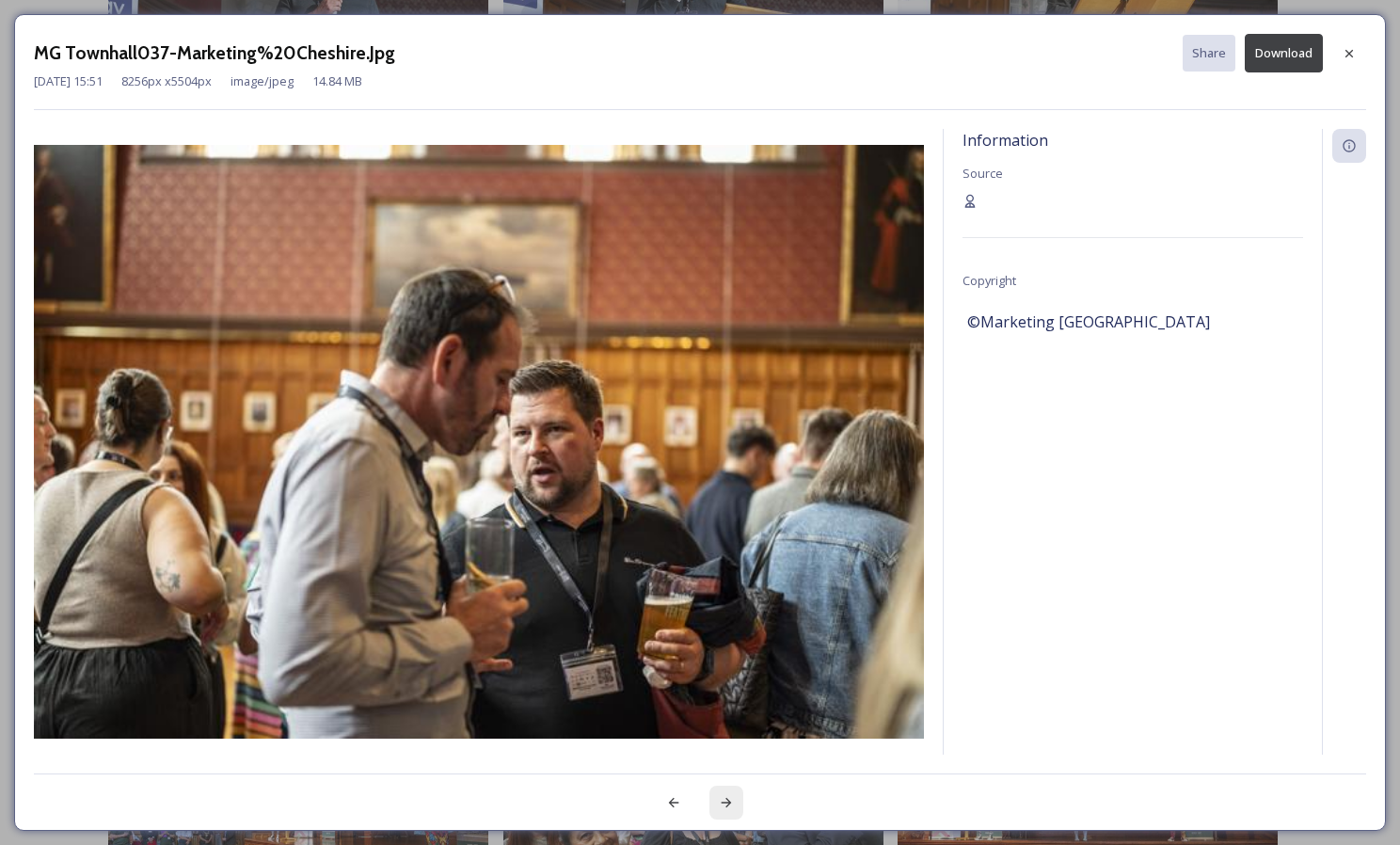 click 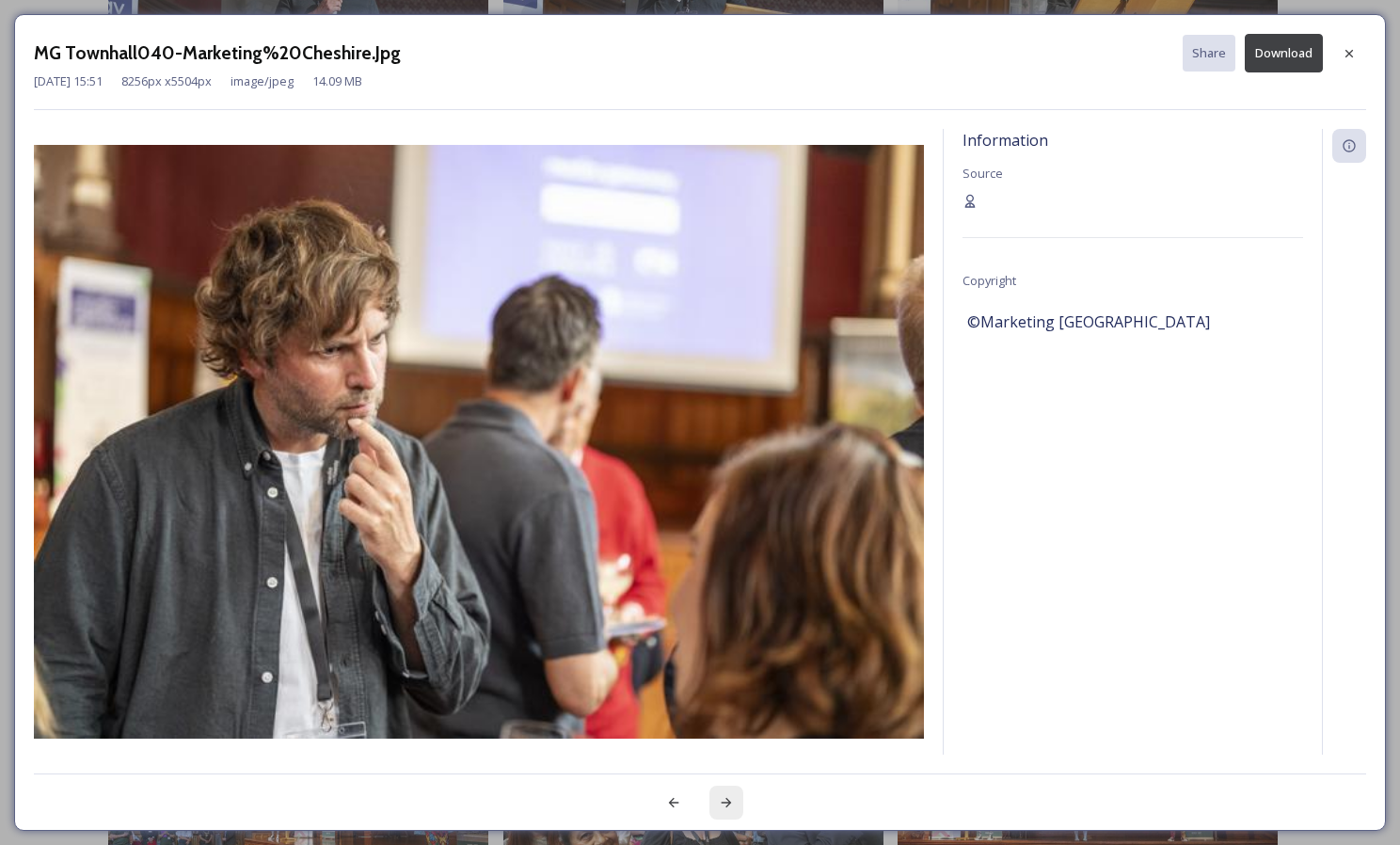 click 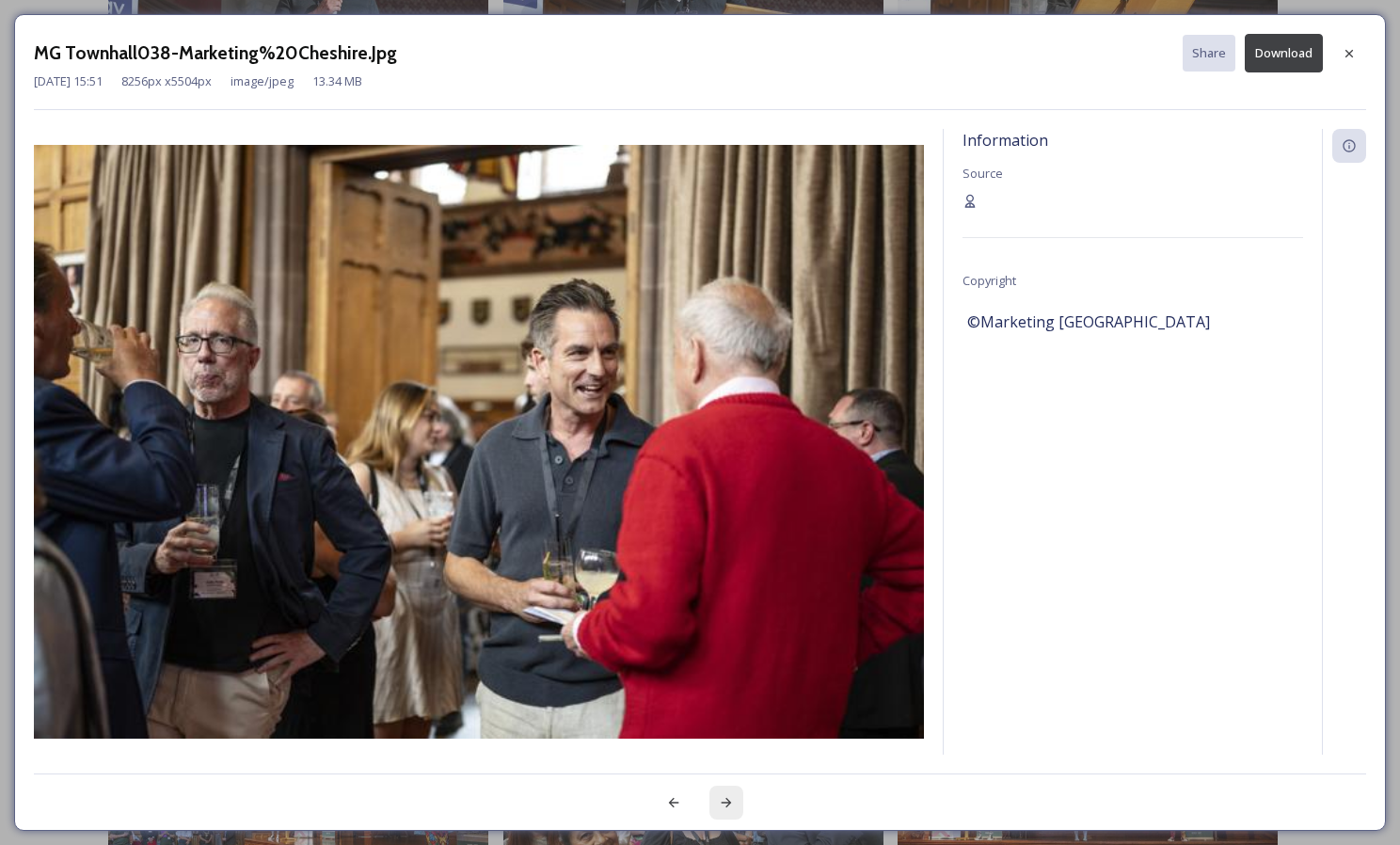 click 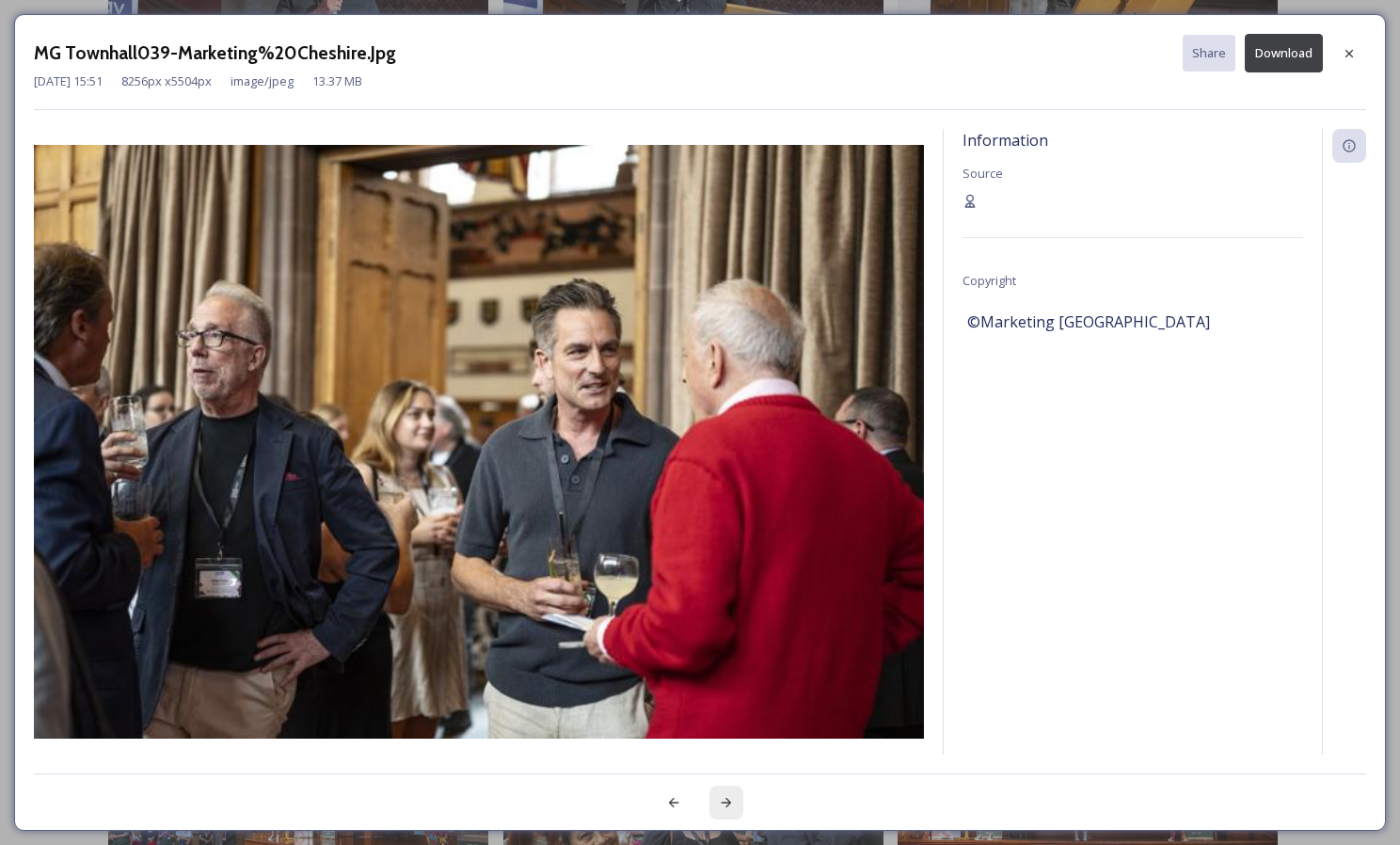 click 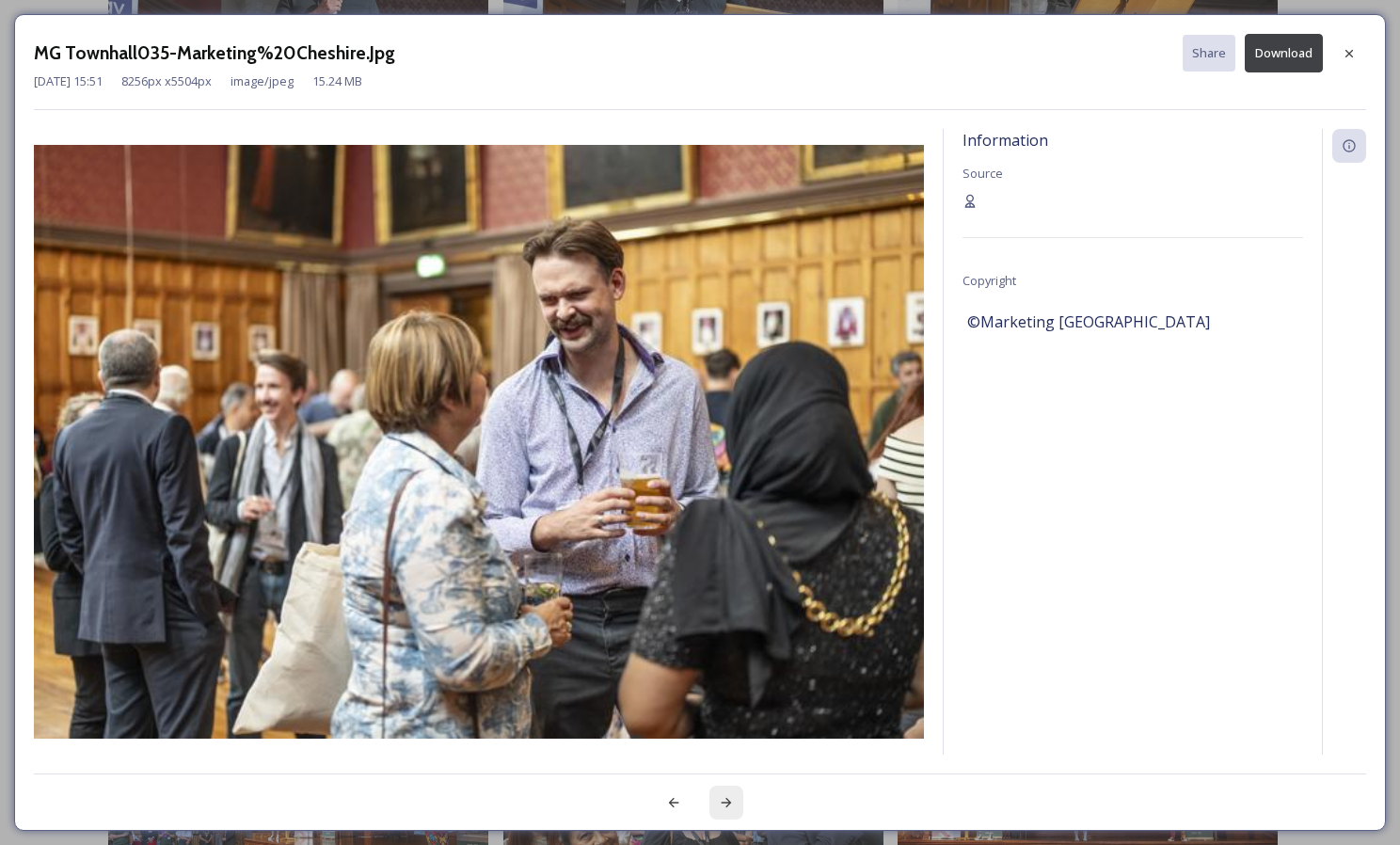 click 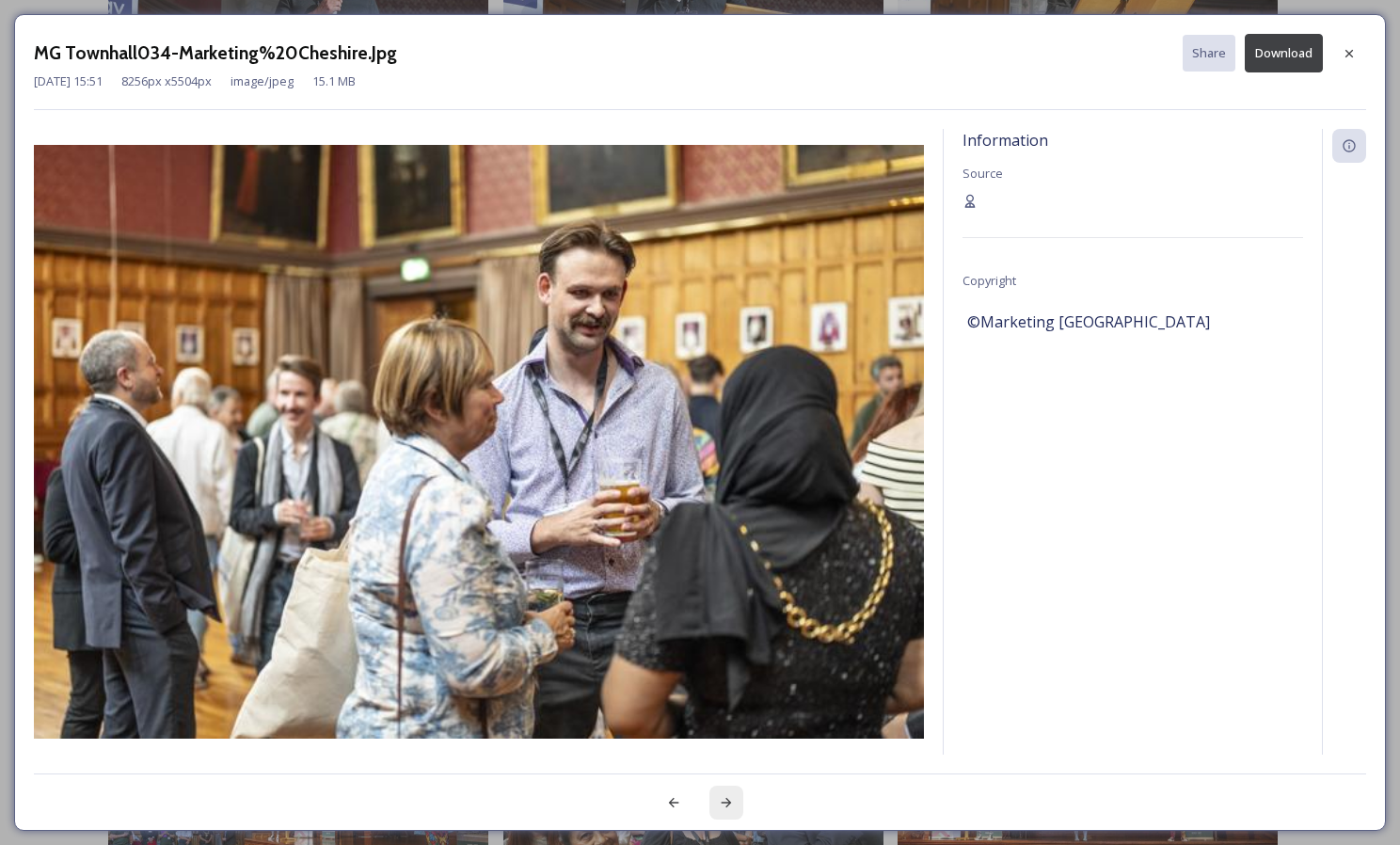 click 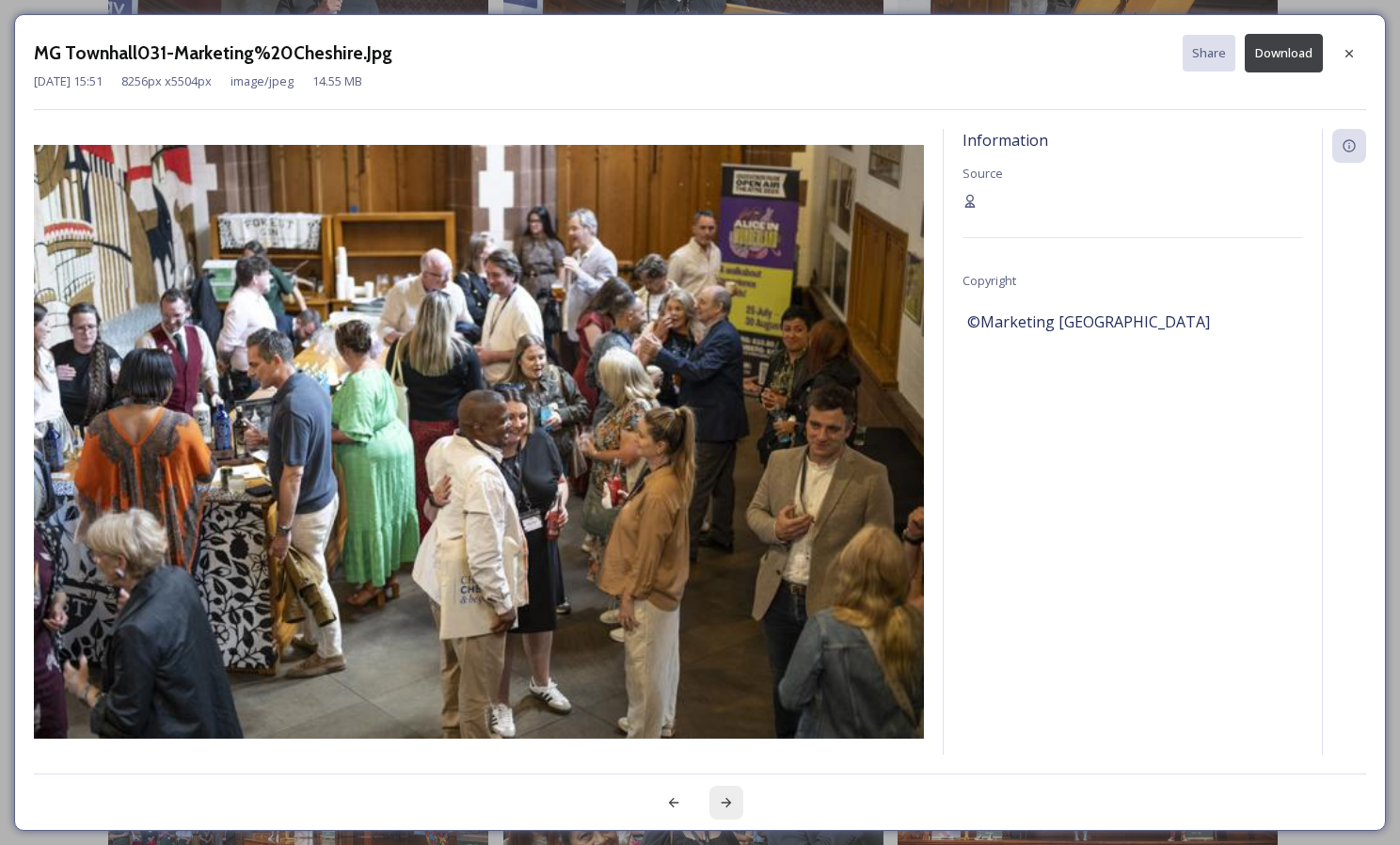 click 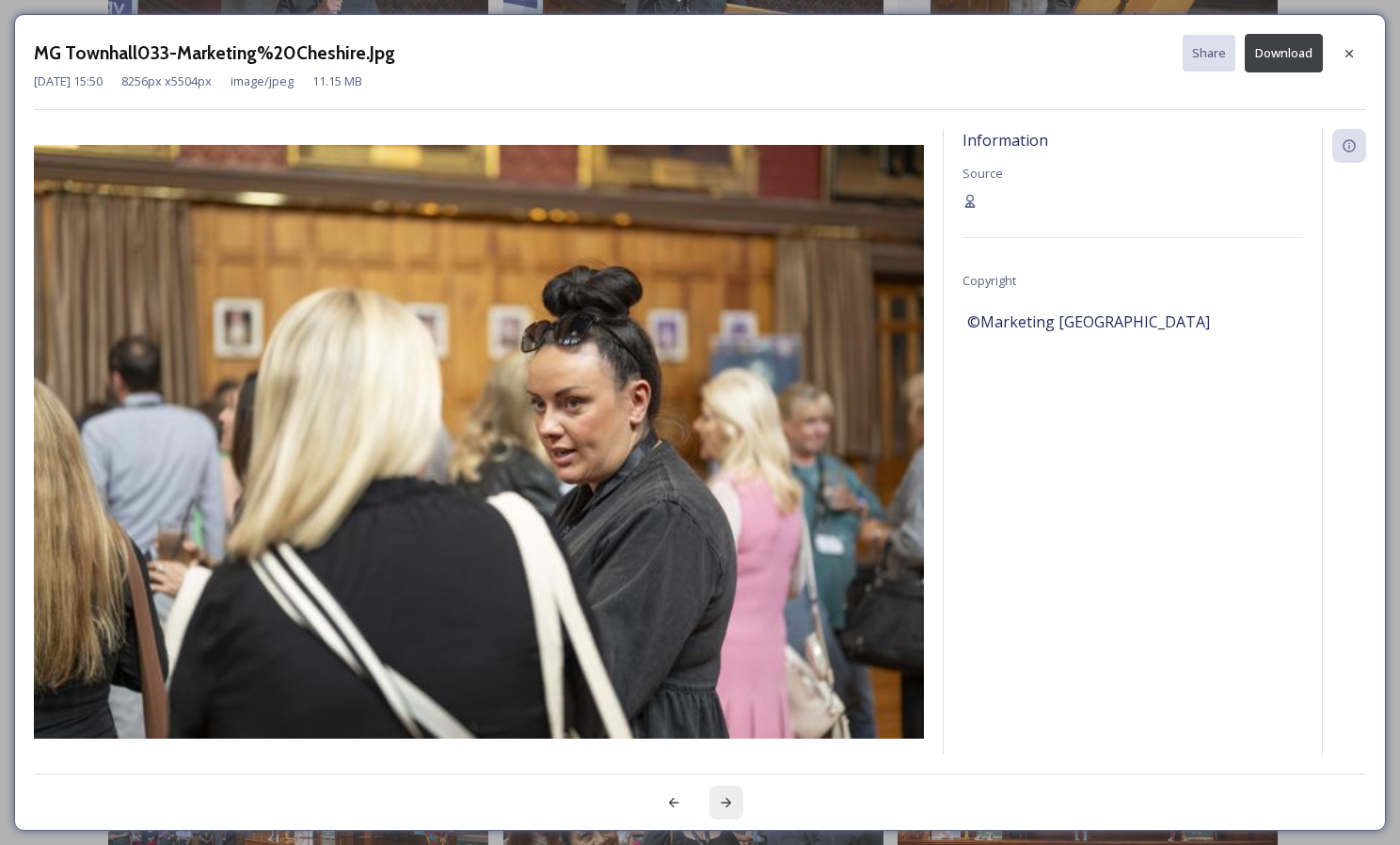 click 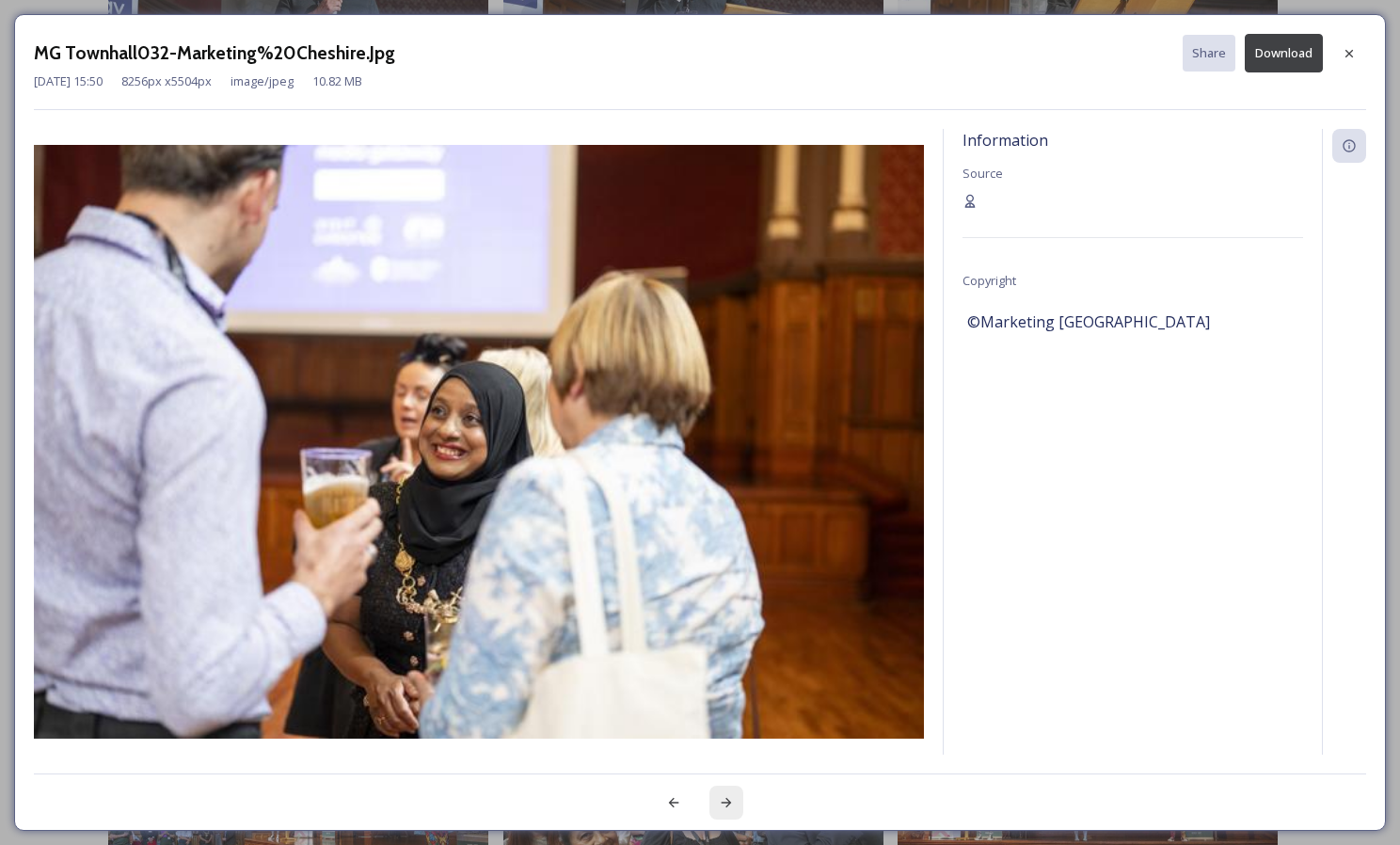 click 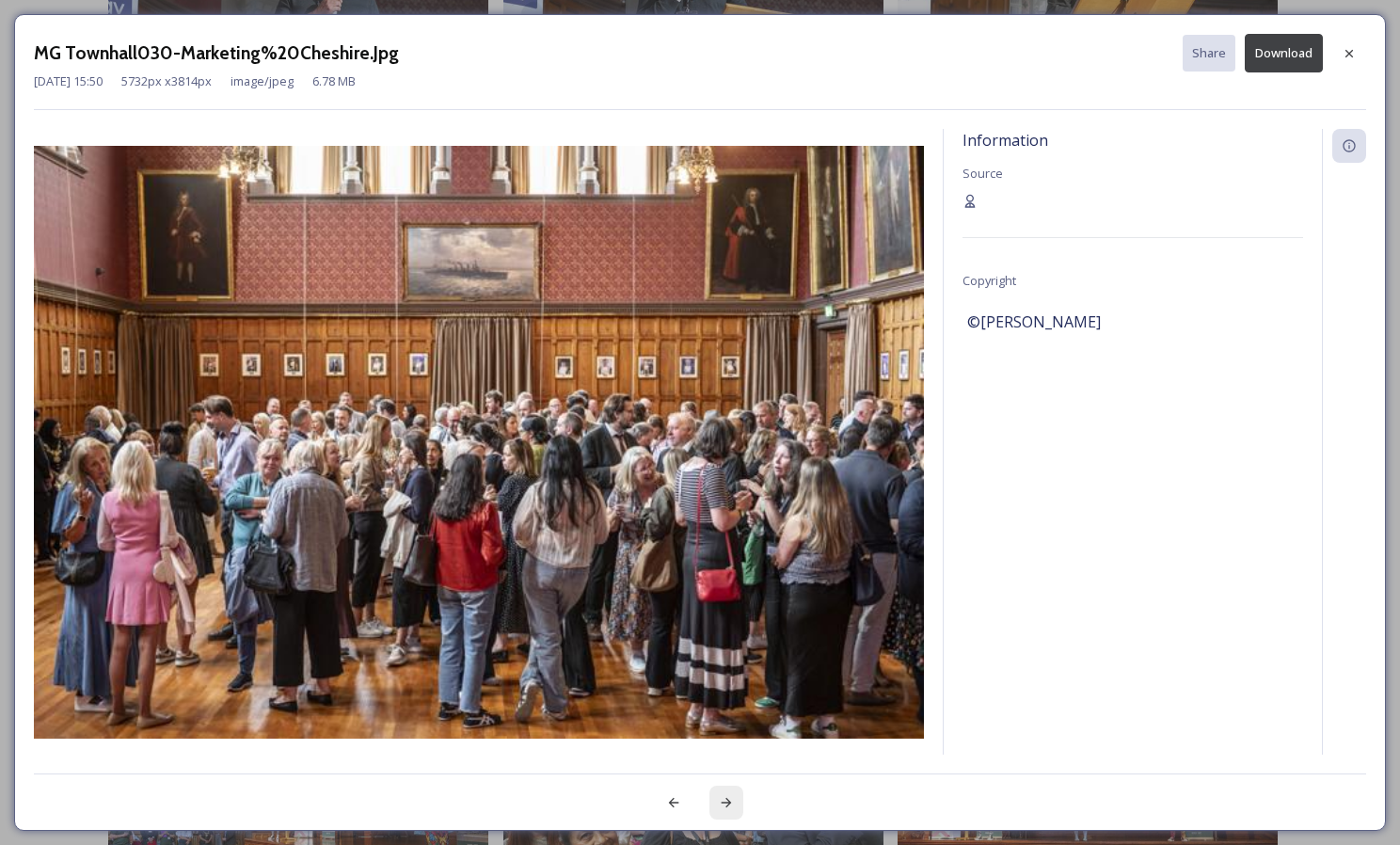 click 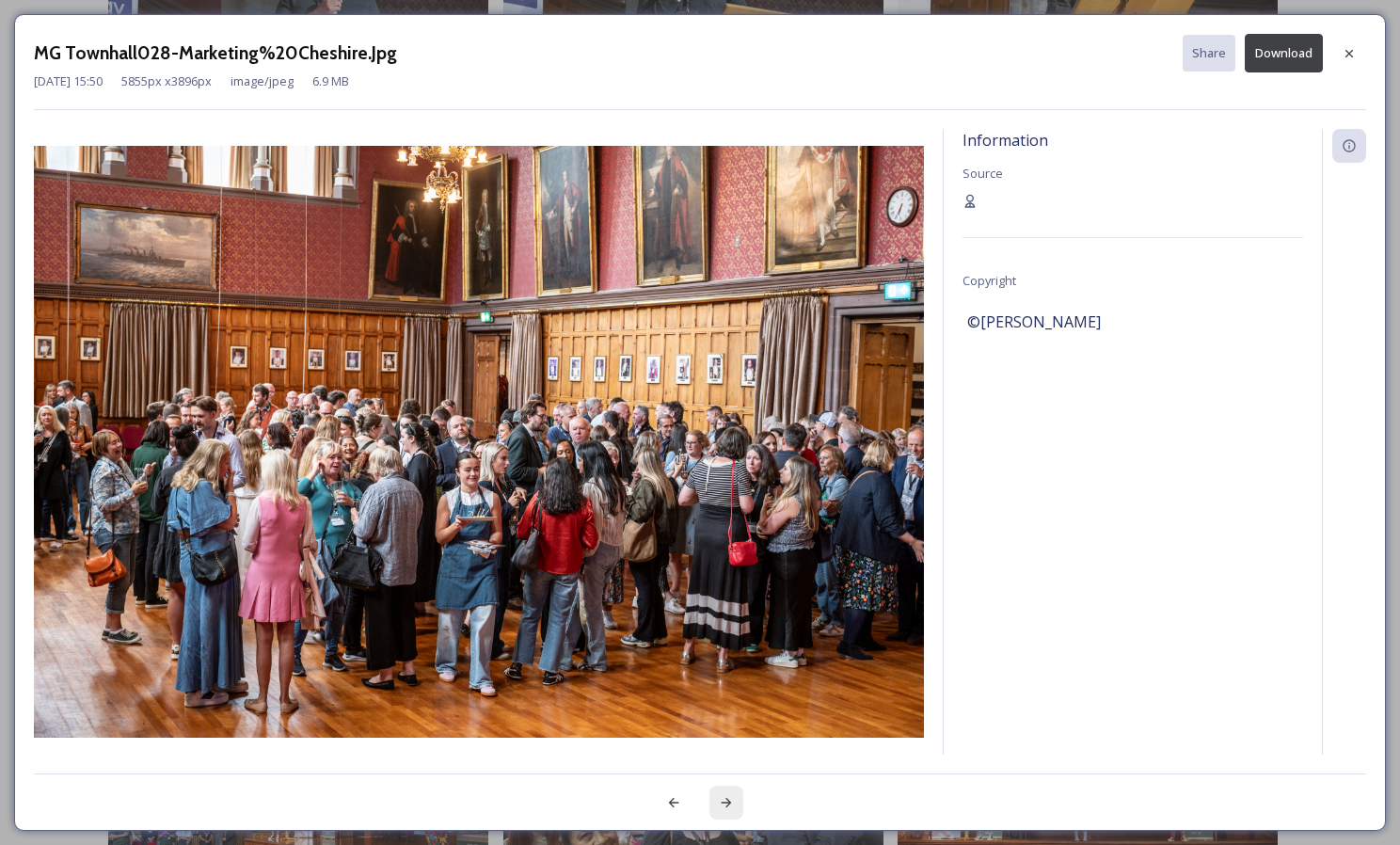 click 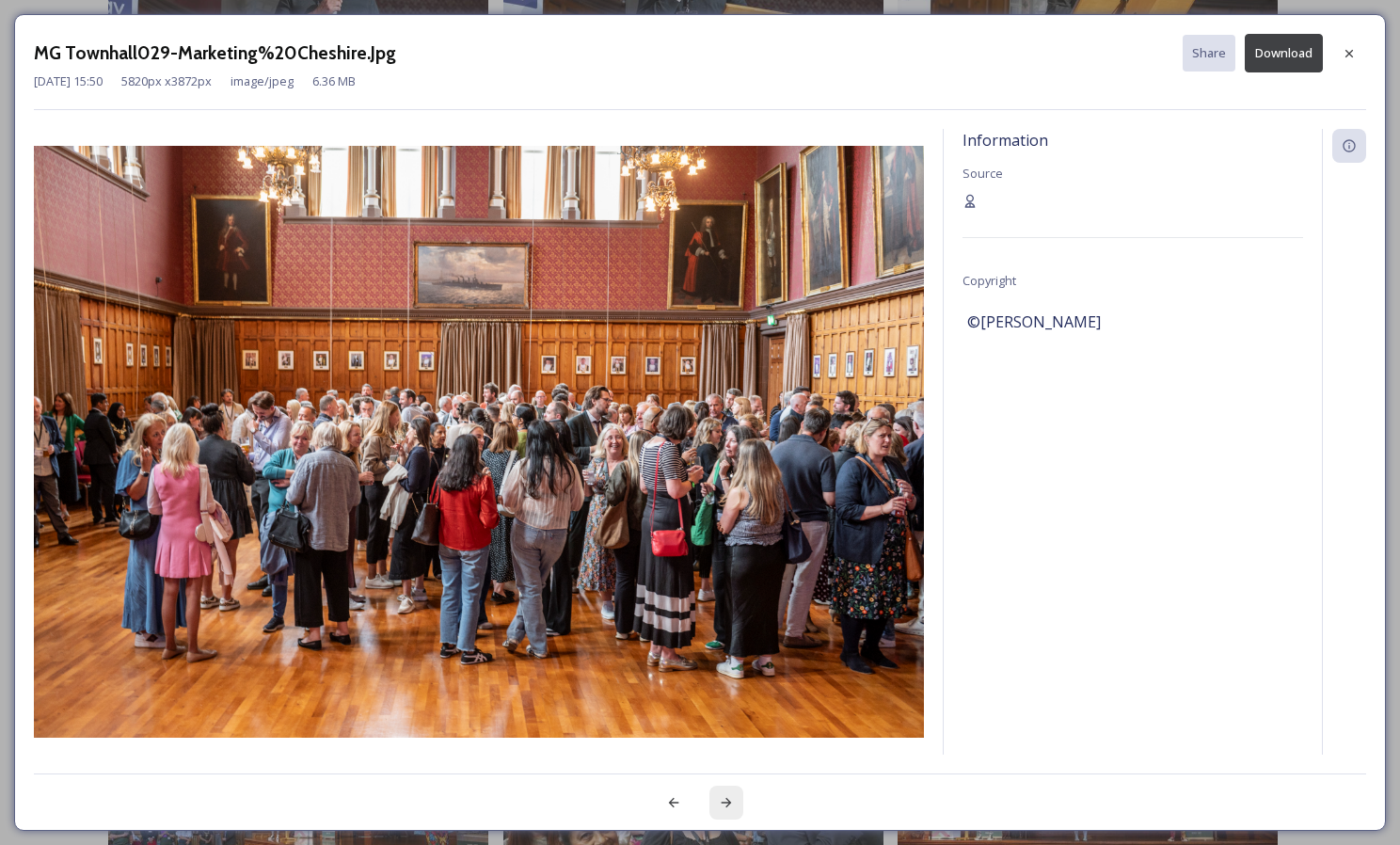 click 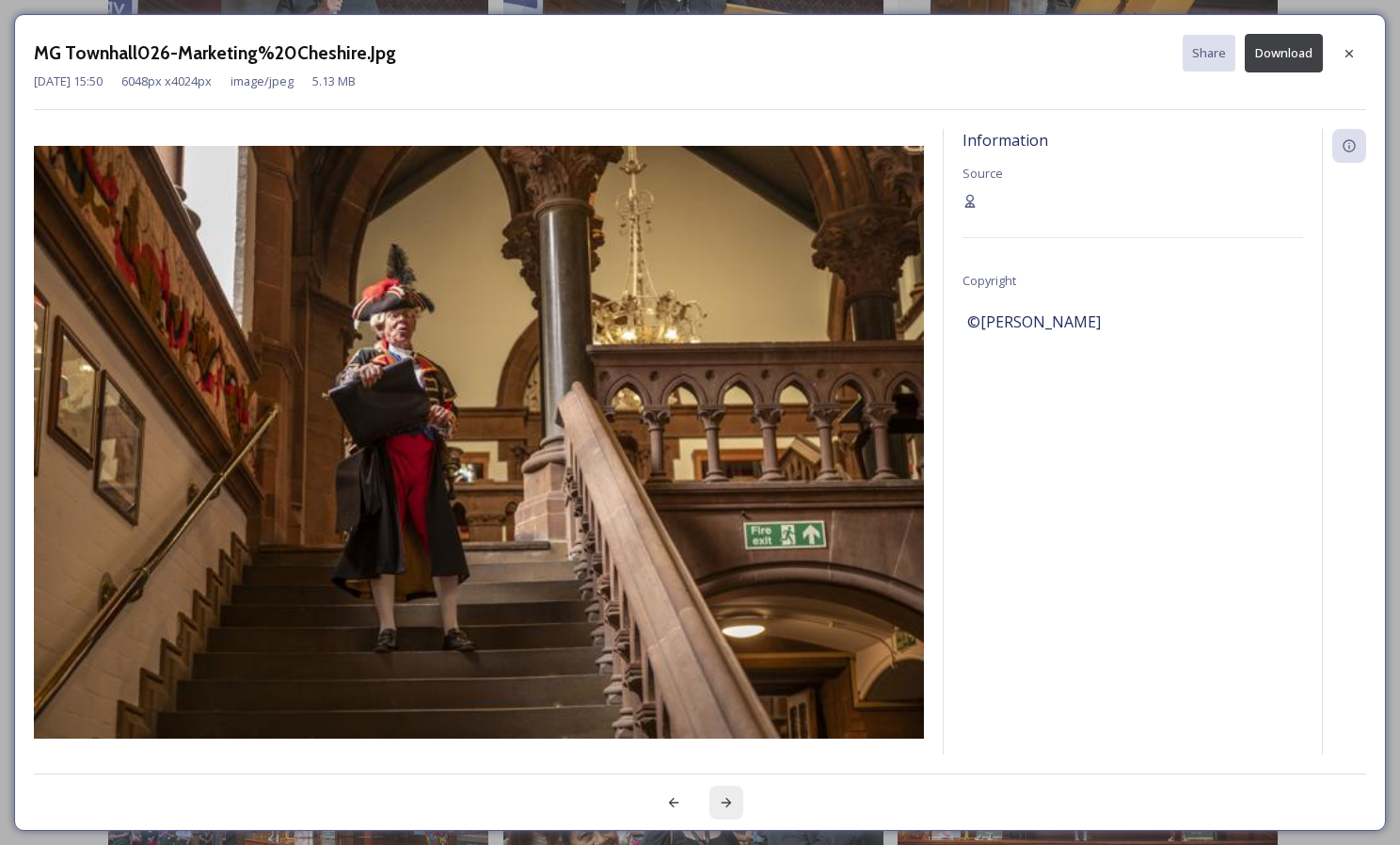 click 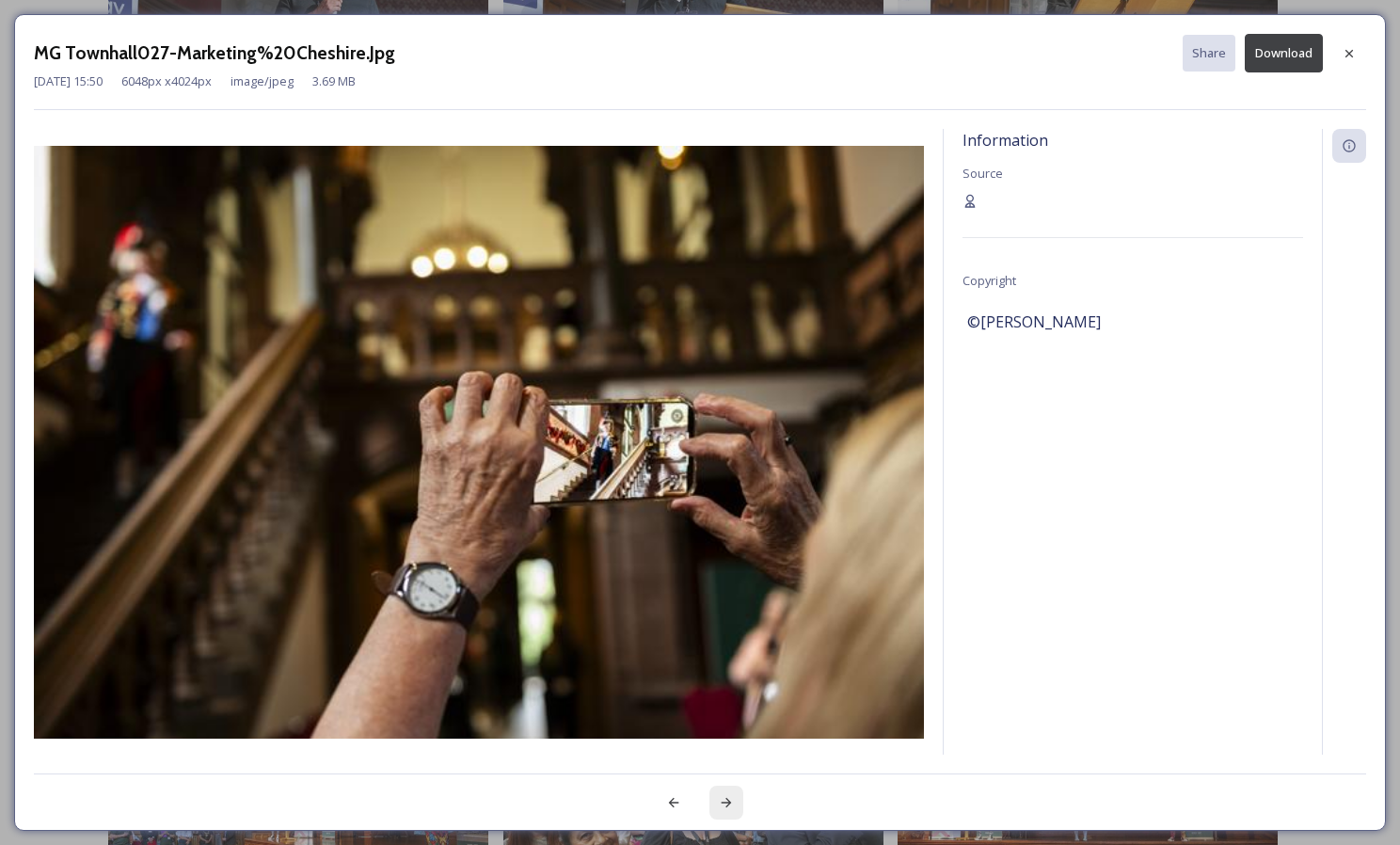 click 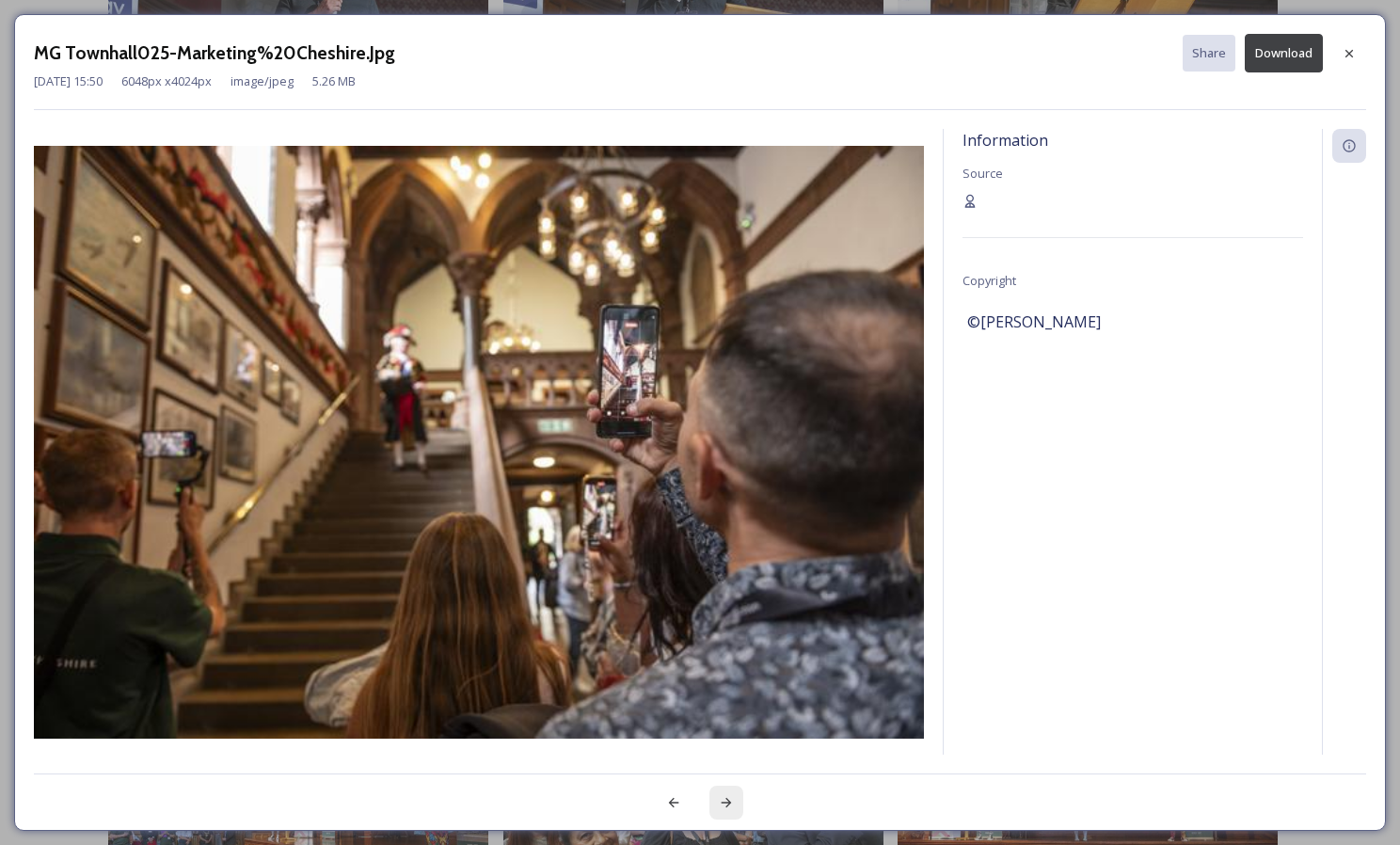 click 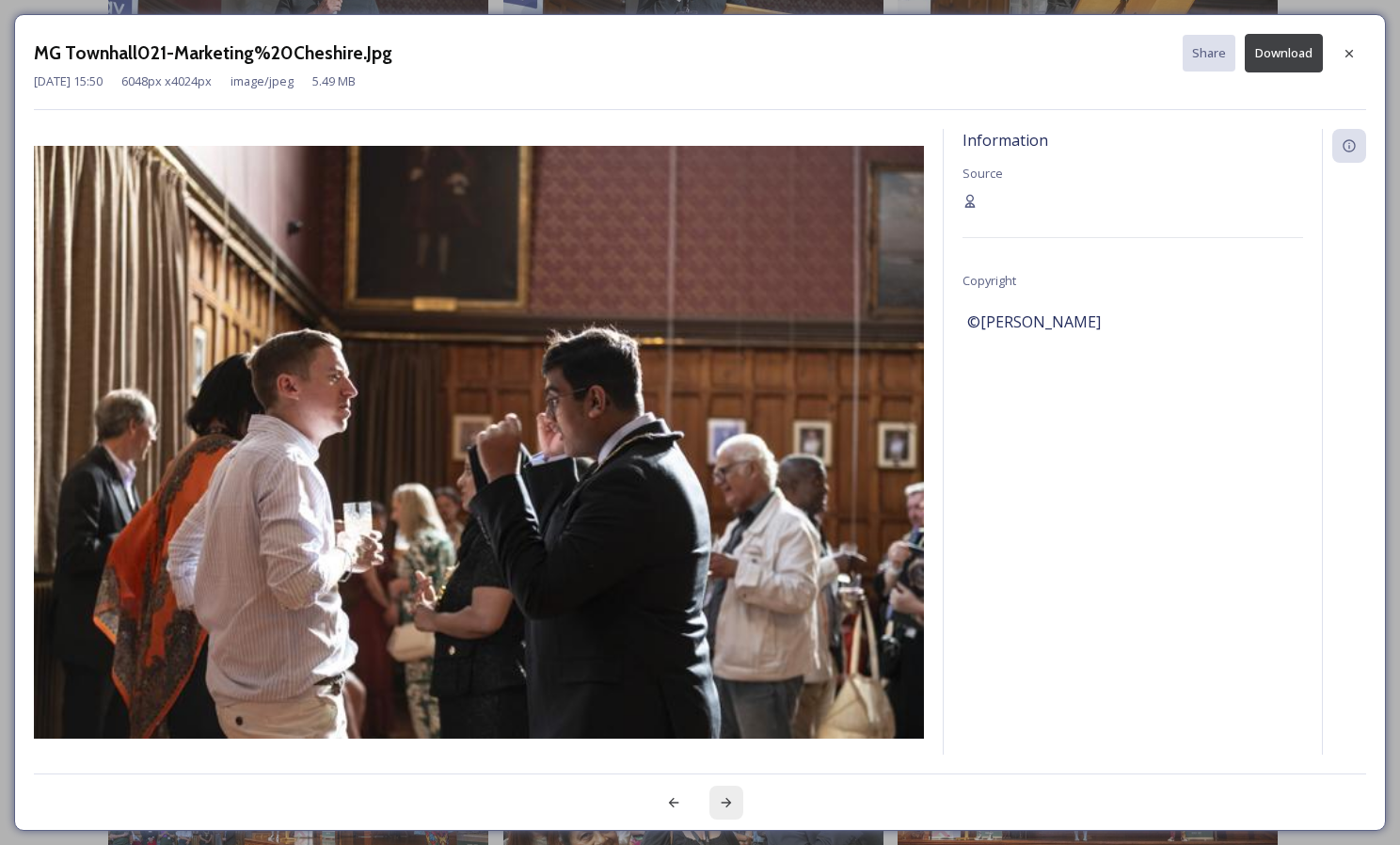 click 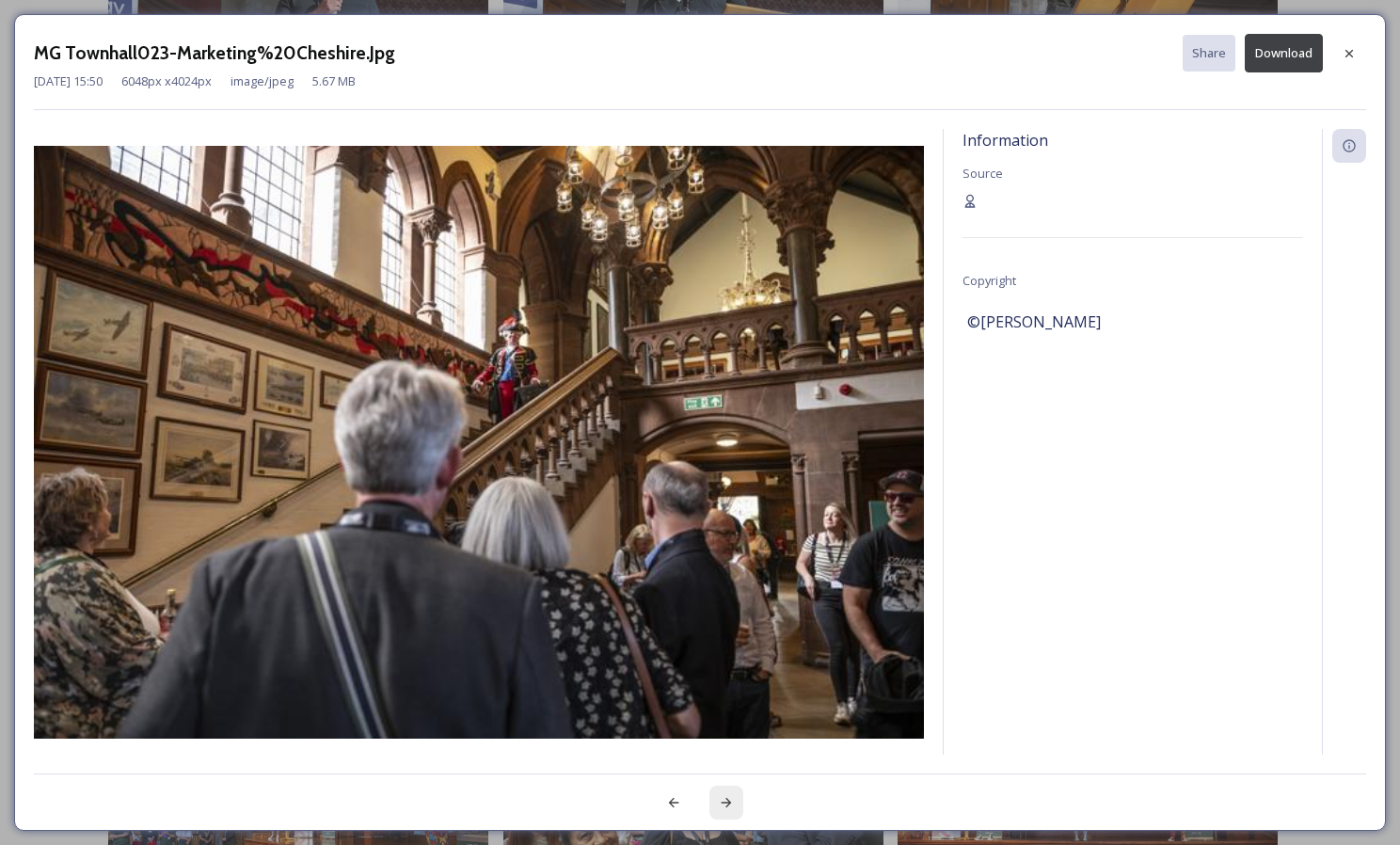 click 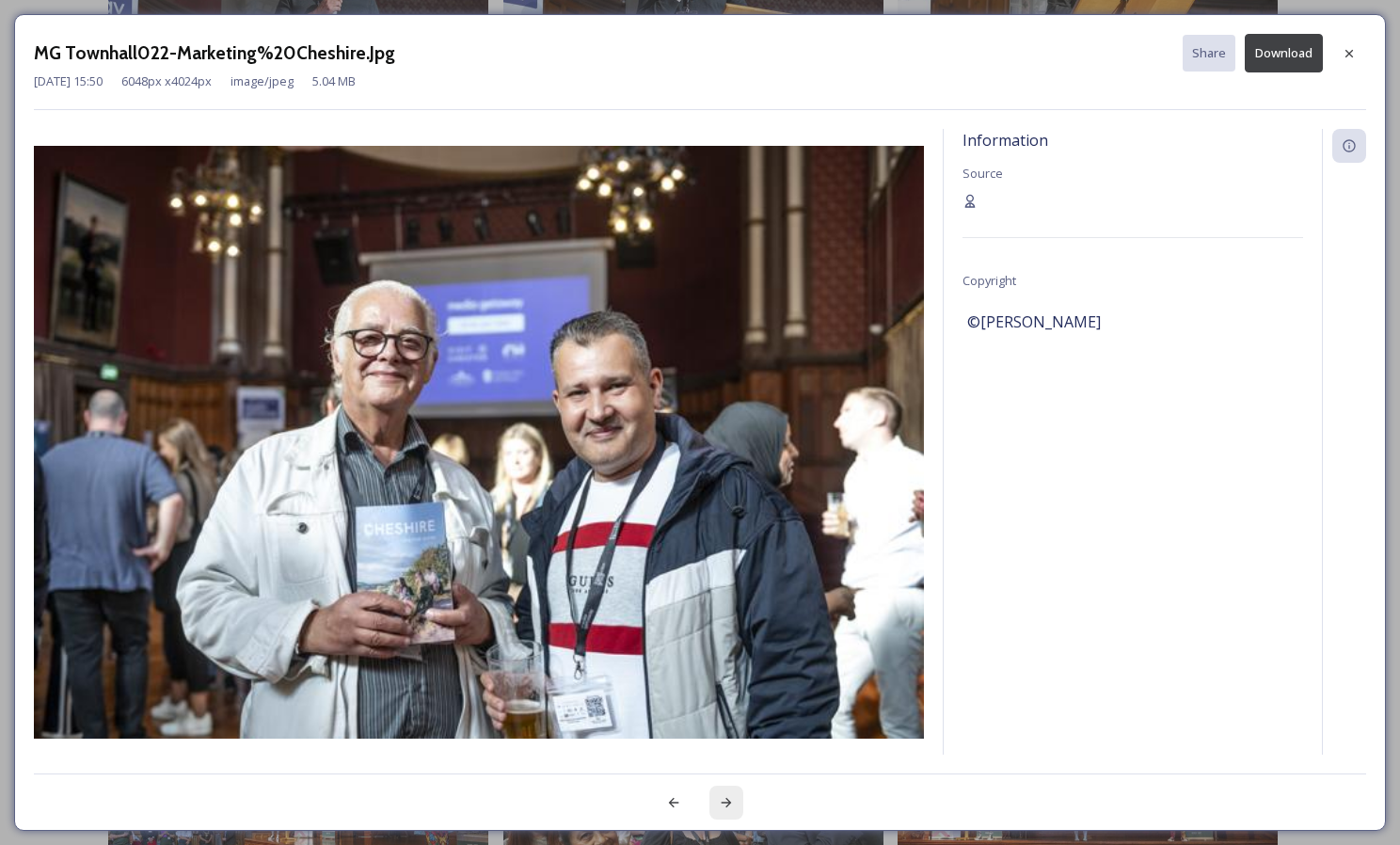 click 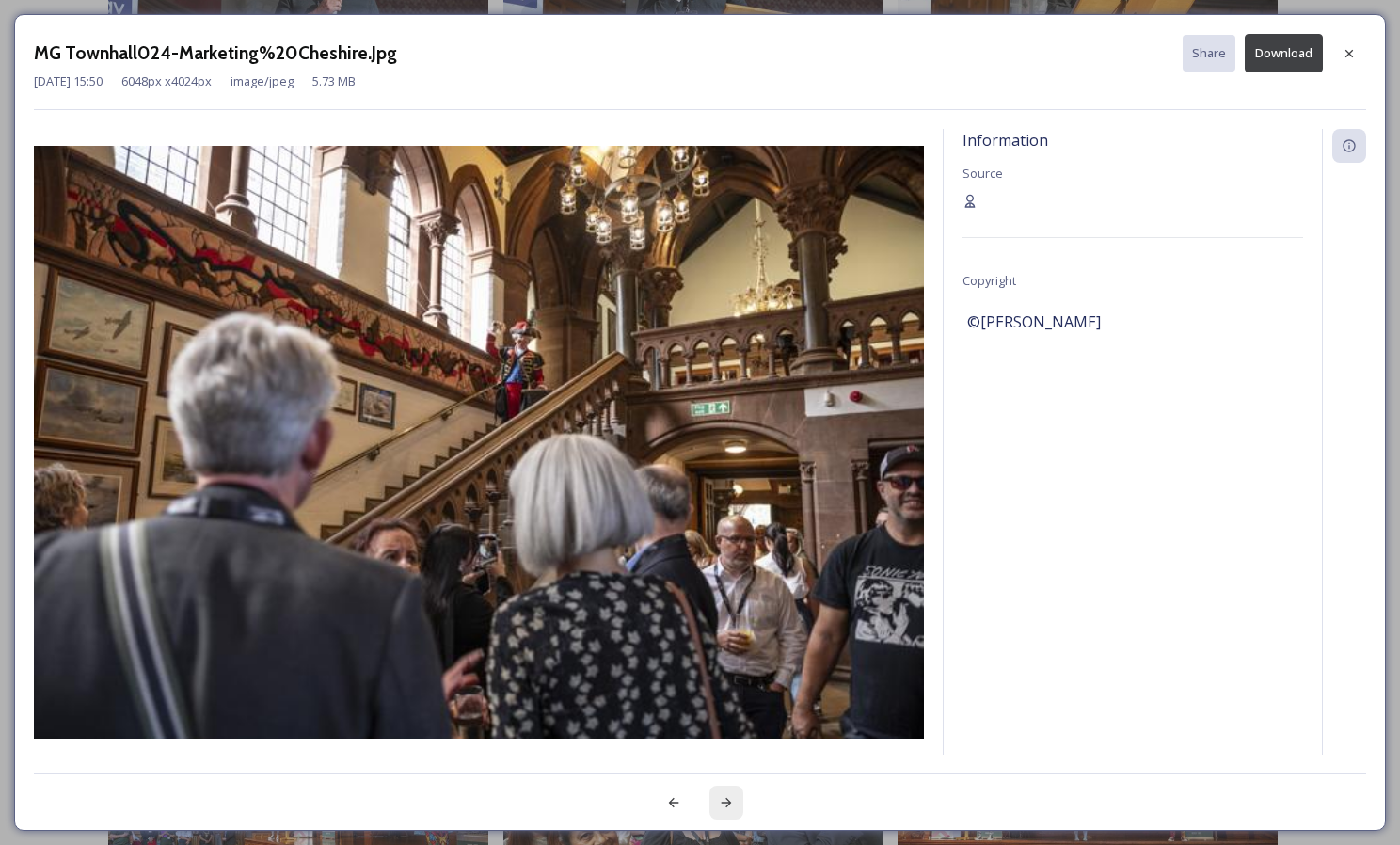 click 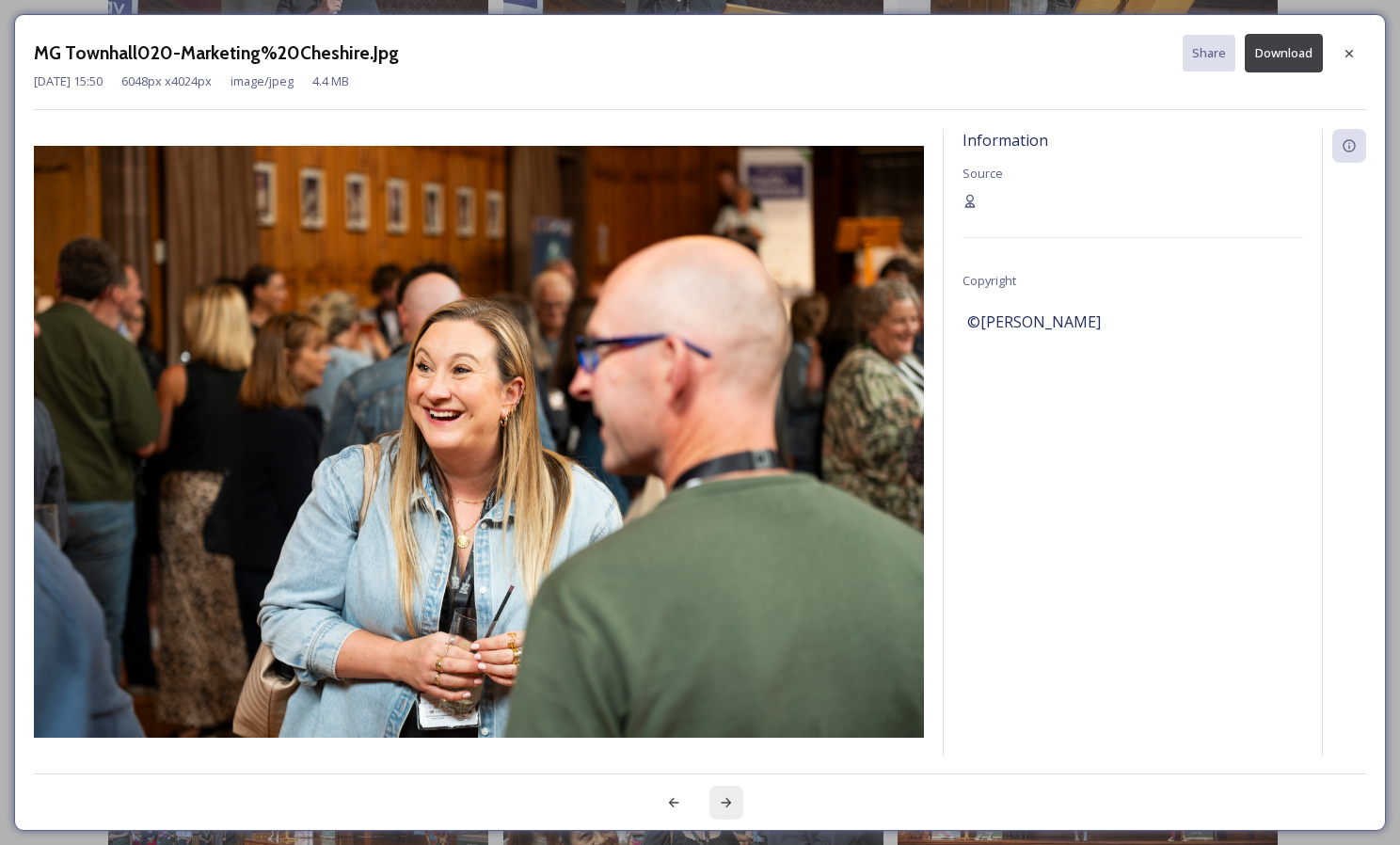 click 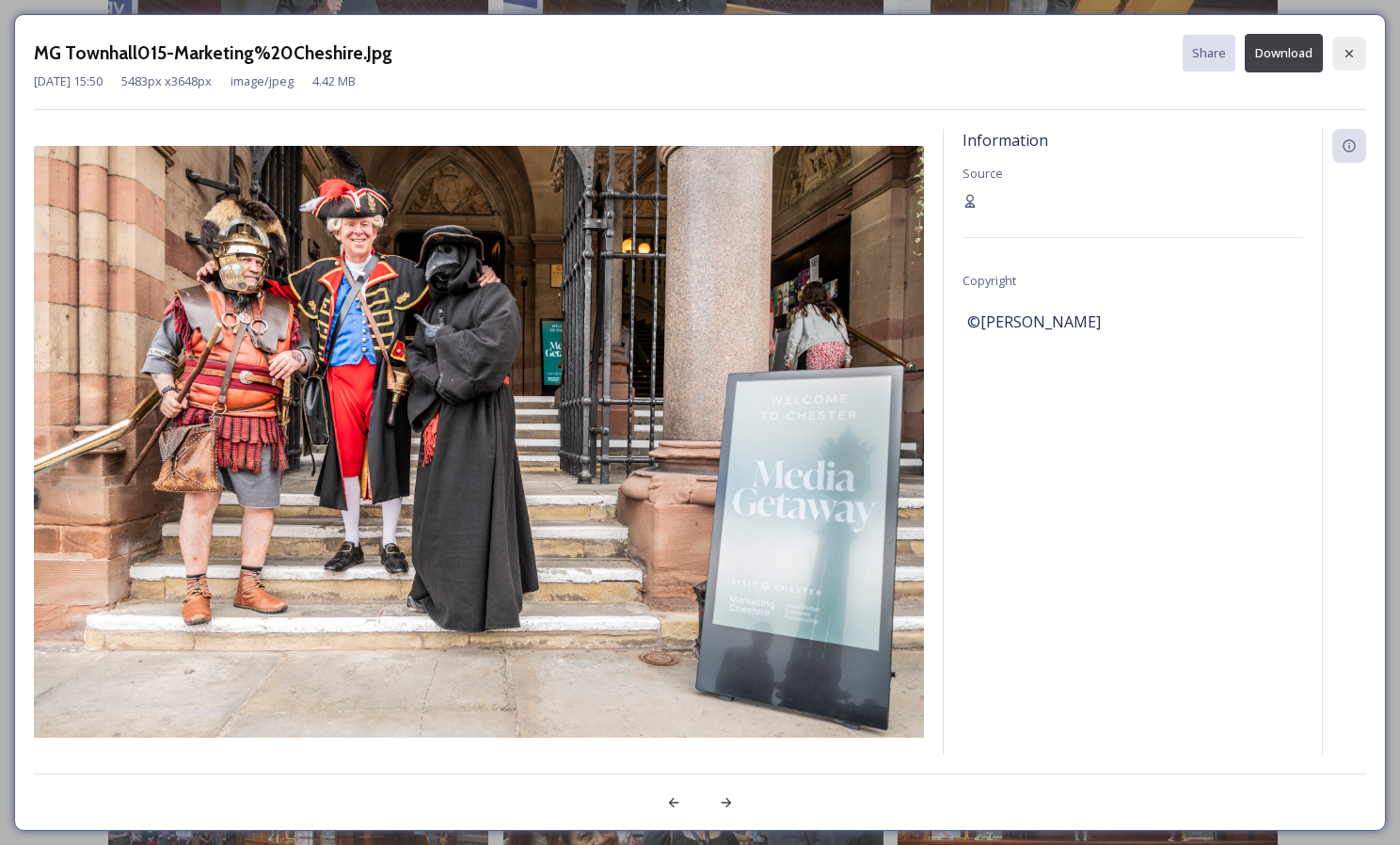 click 